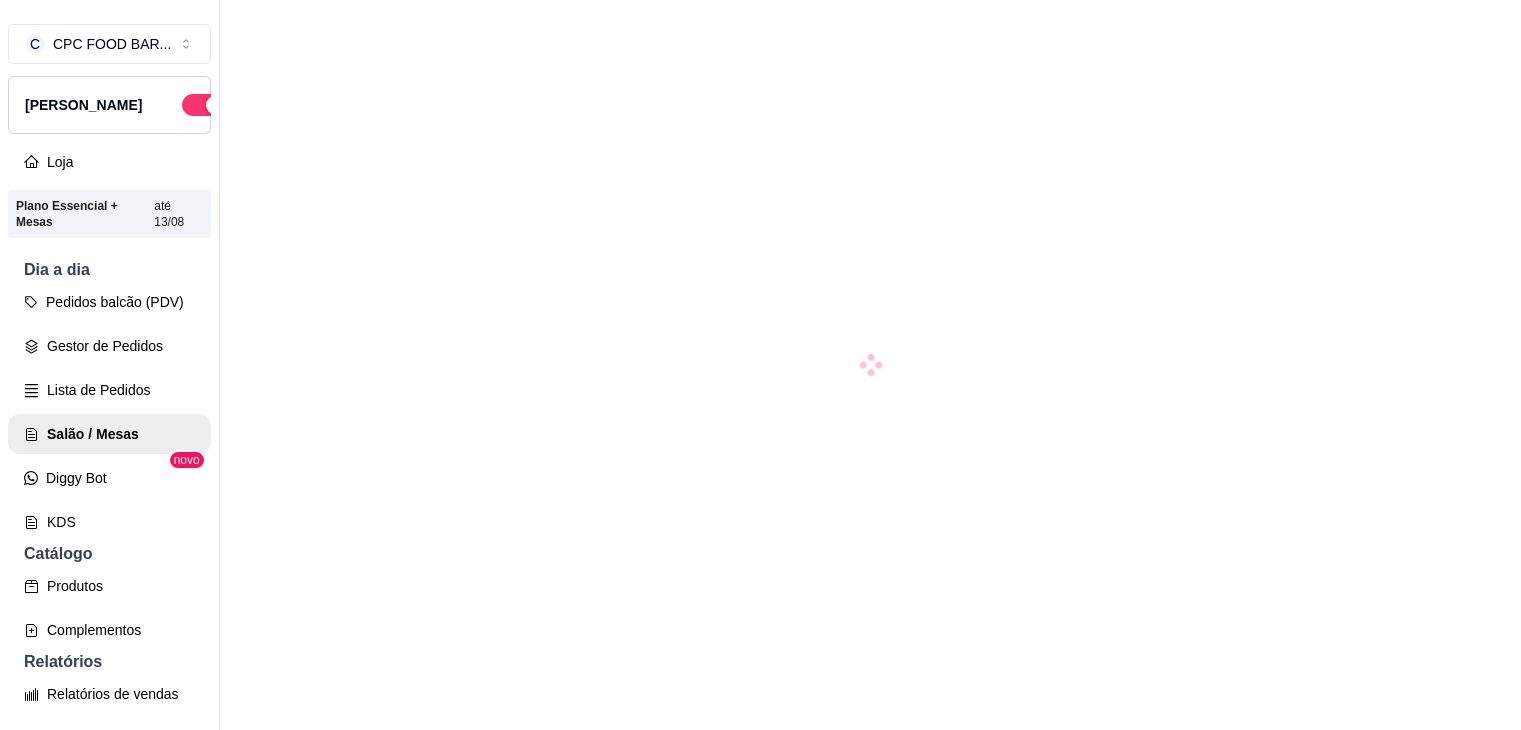 scroll, scrollTop: 0, scrollLeft: 0, axis: both 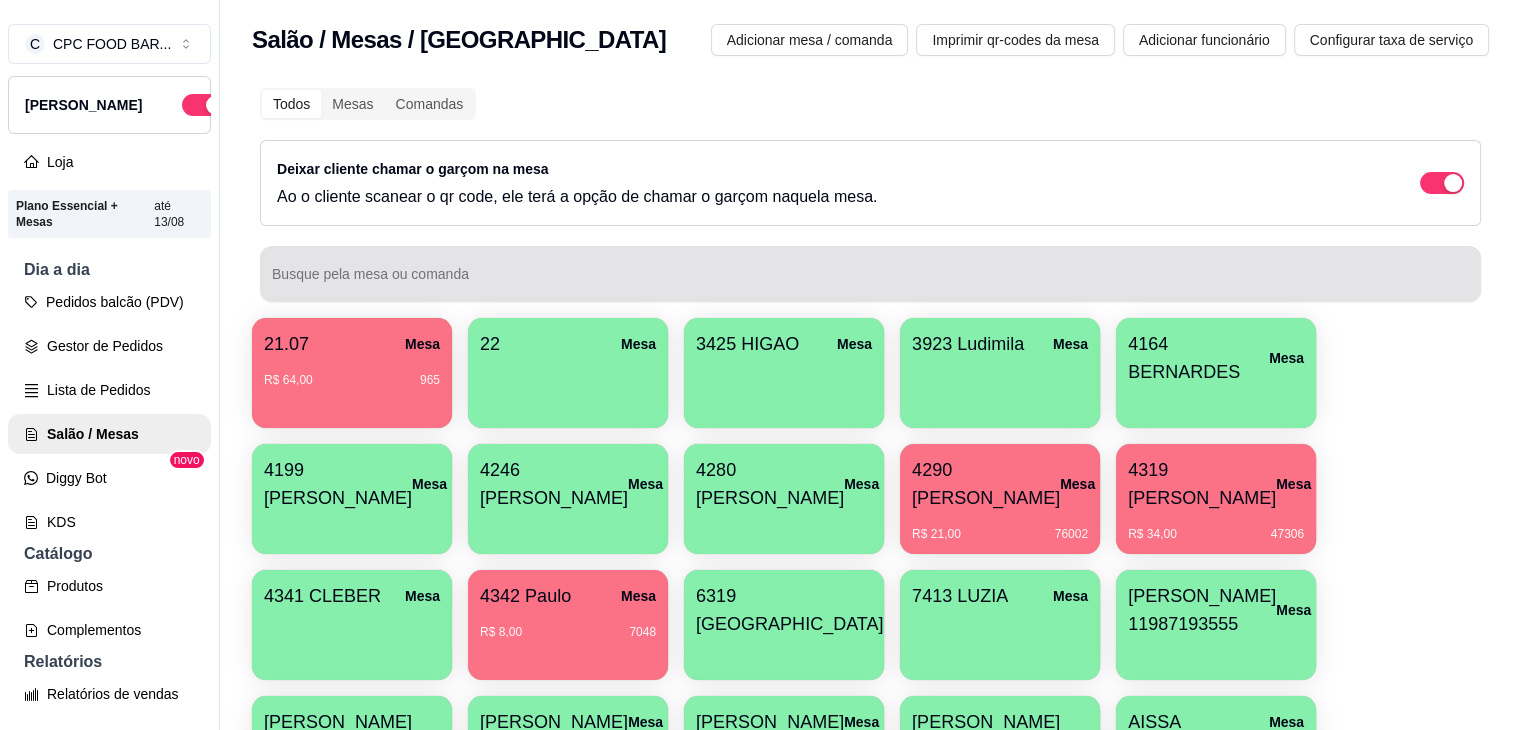 click at bounding box center [870, 274] 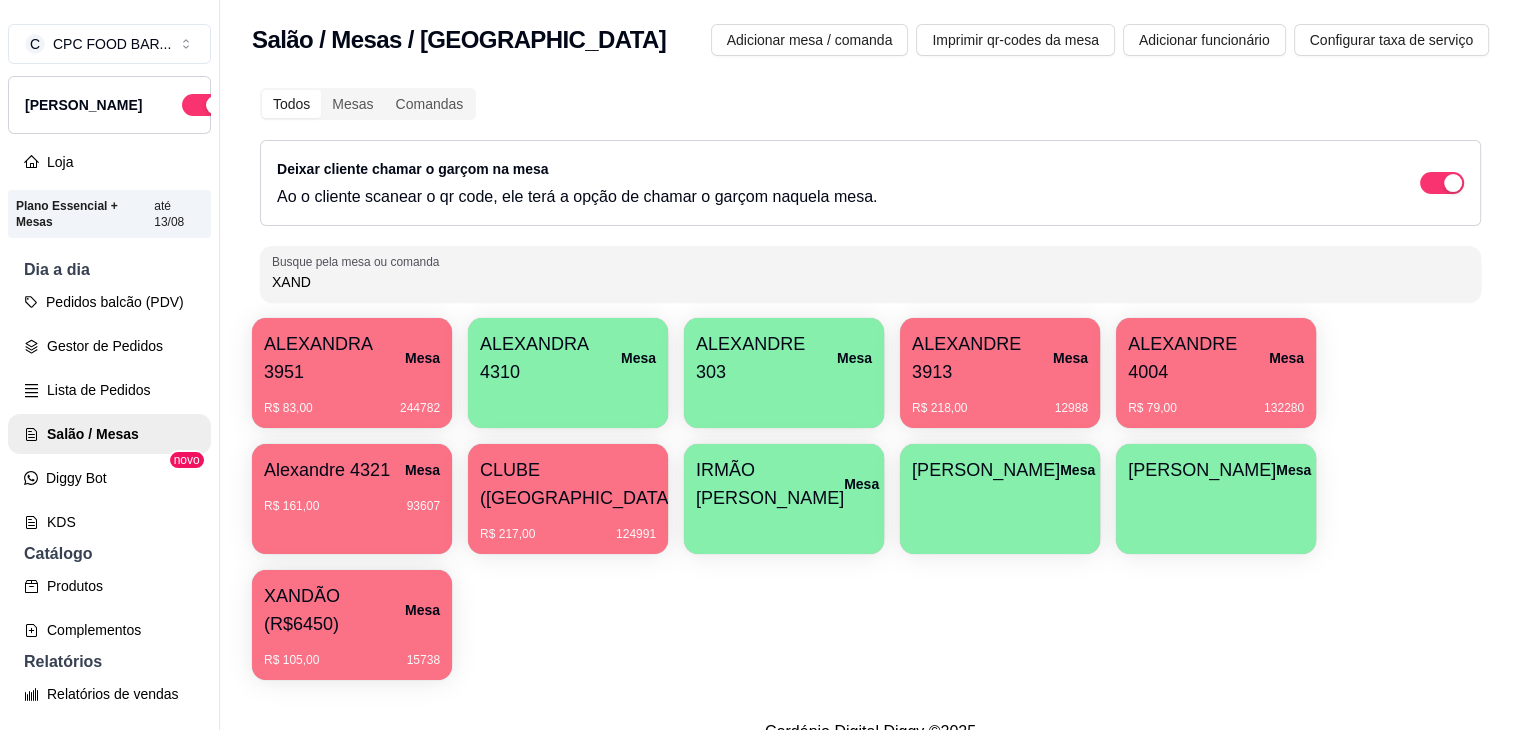 type on "XAND" 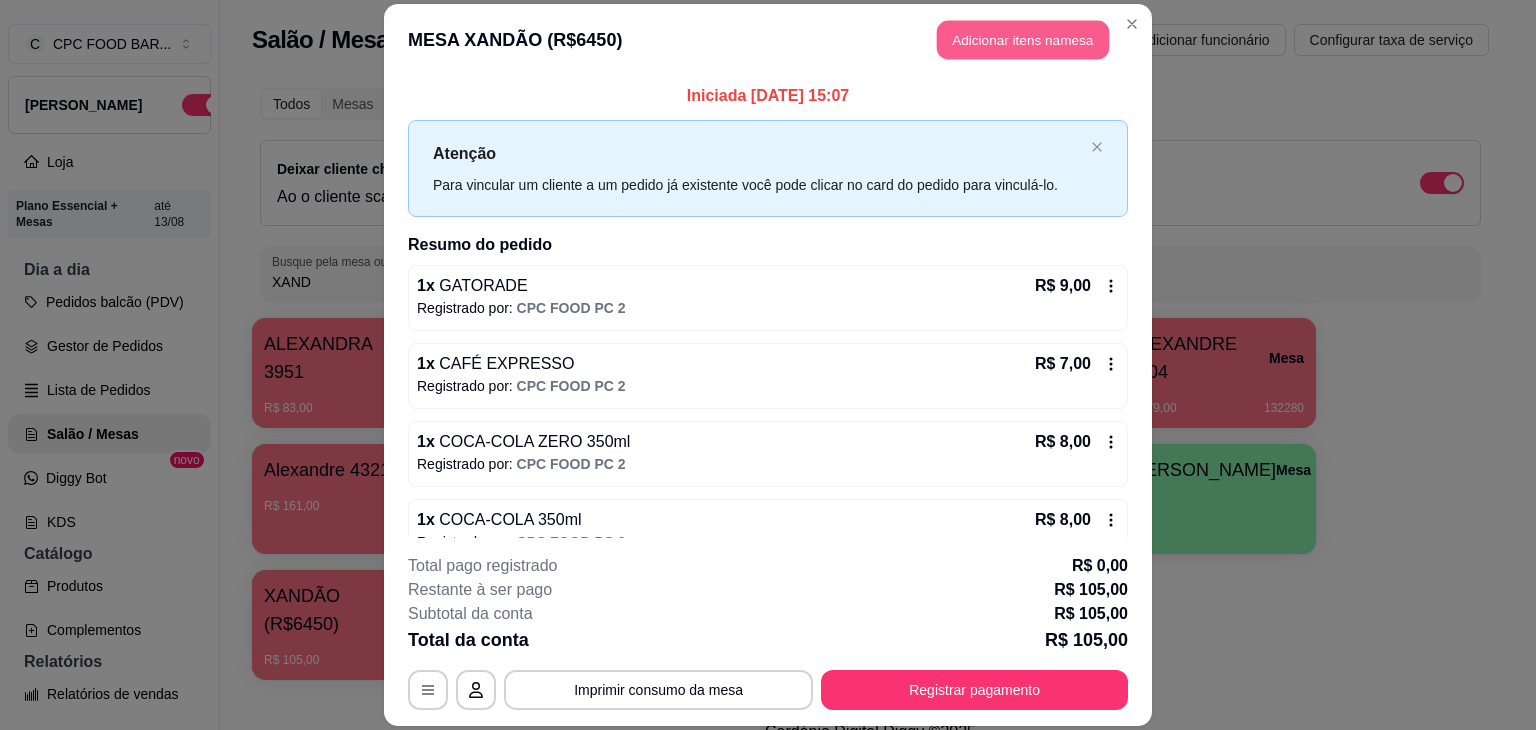 click on "Adicionar itens na  mesa" at bounding box center [1023, 39] 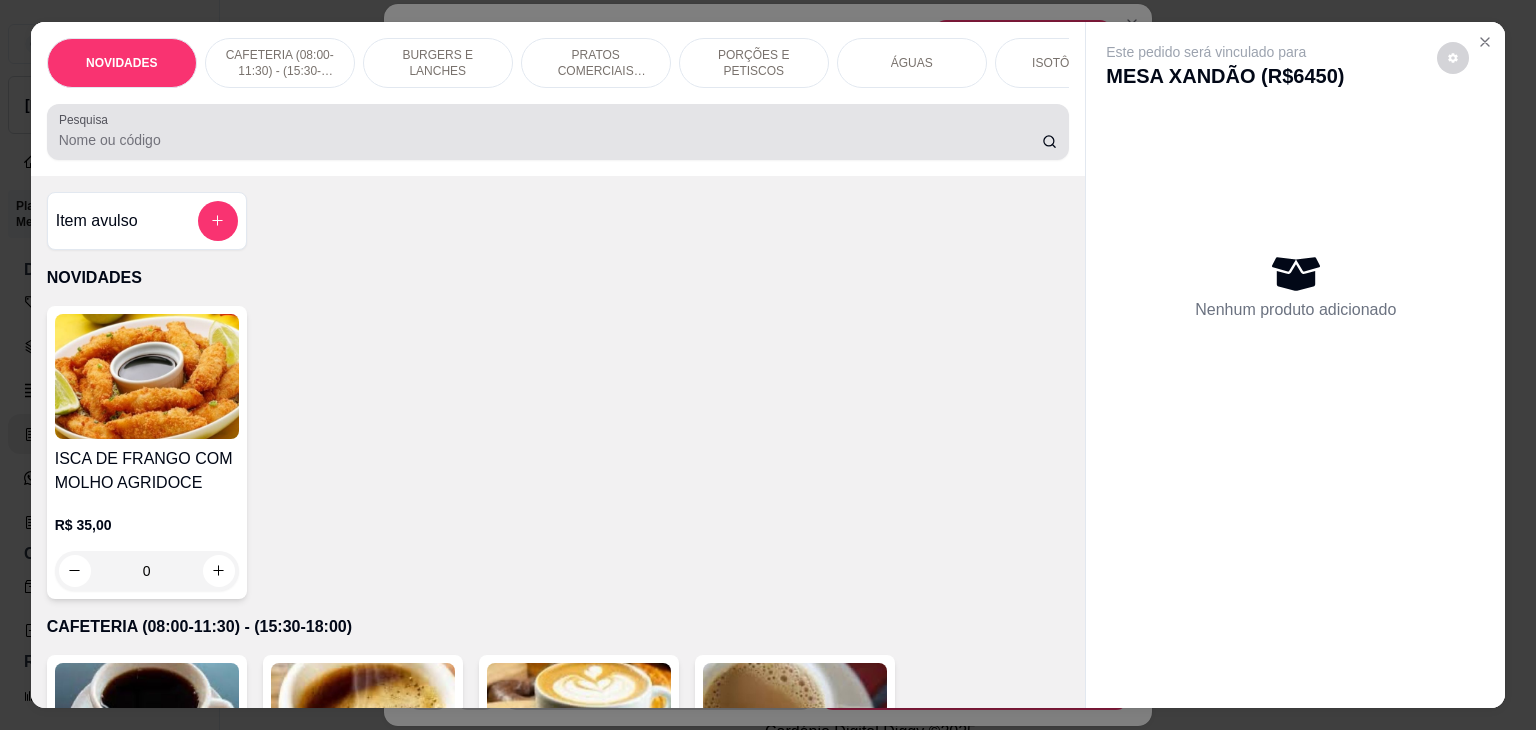 click on "Pesquisa" at bounding box center [550, 140] 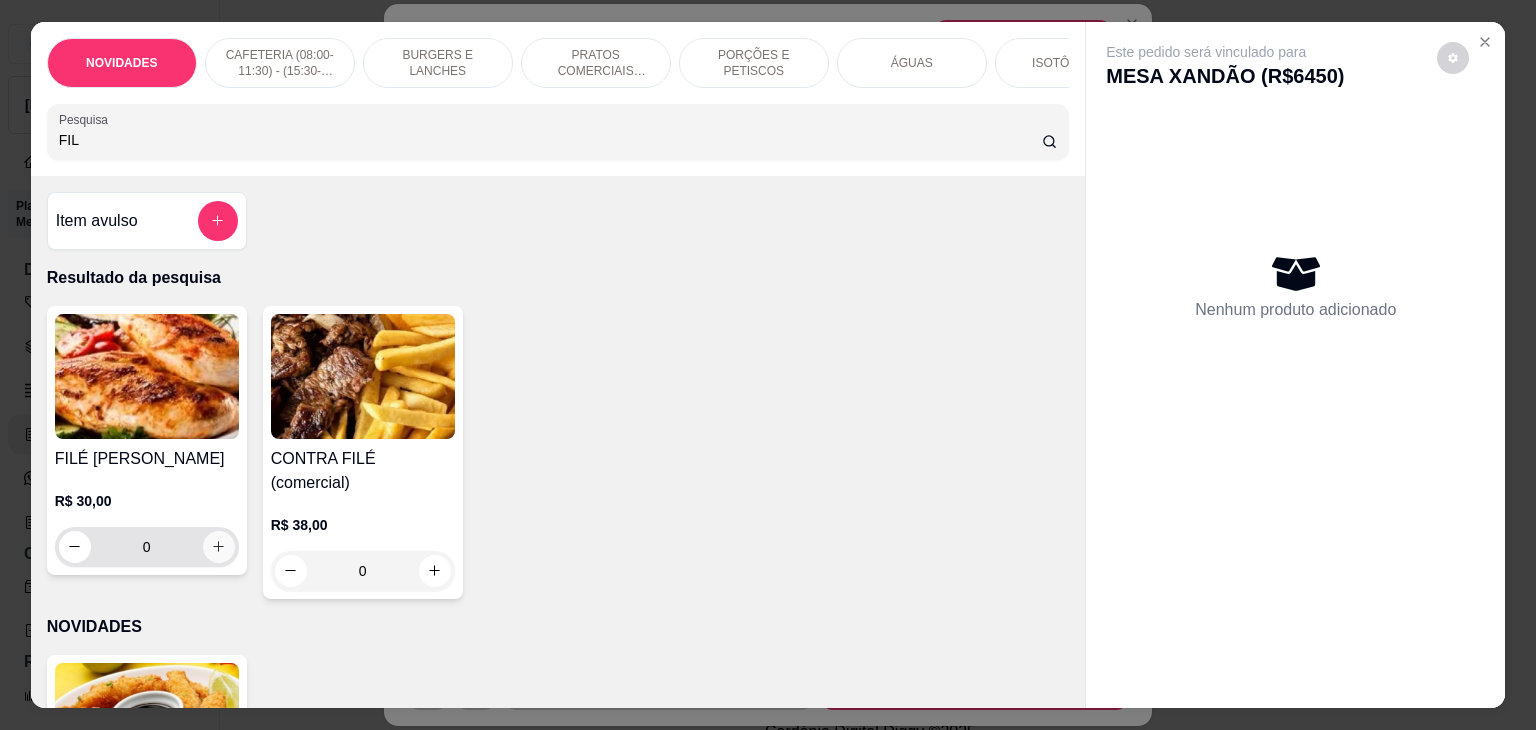 type on "FIL" 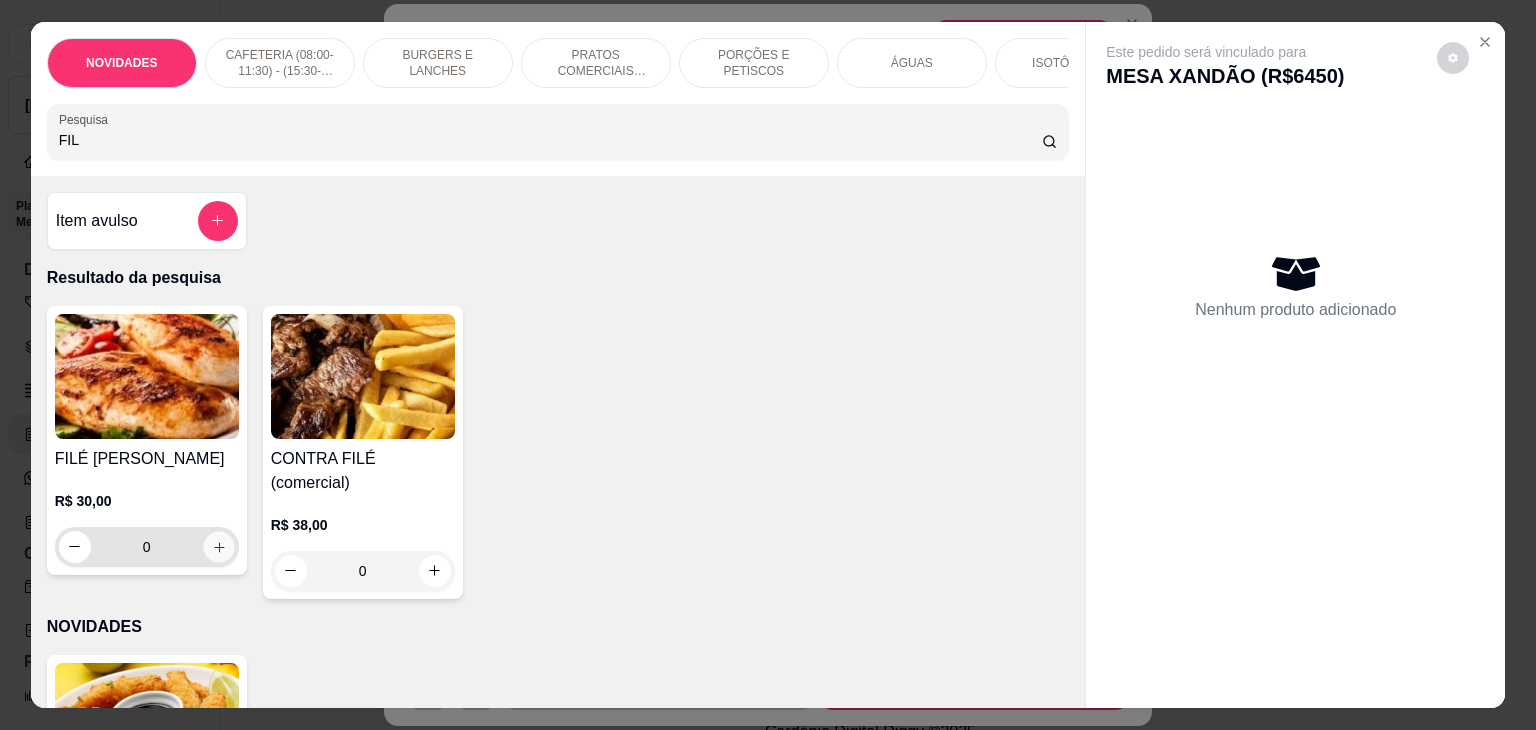 click 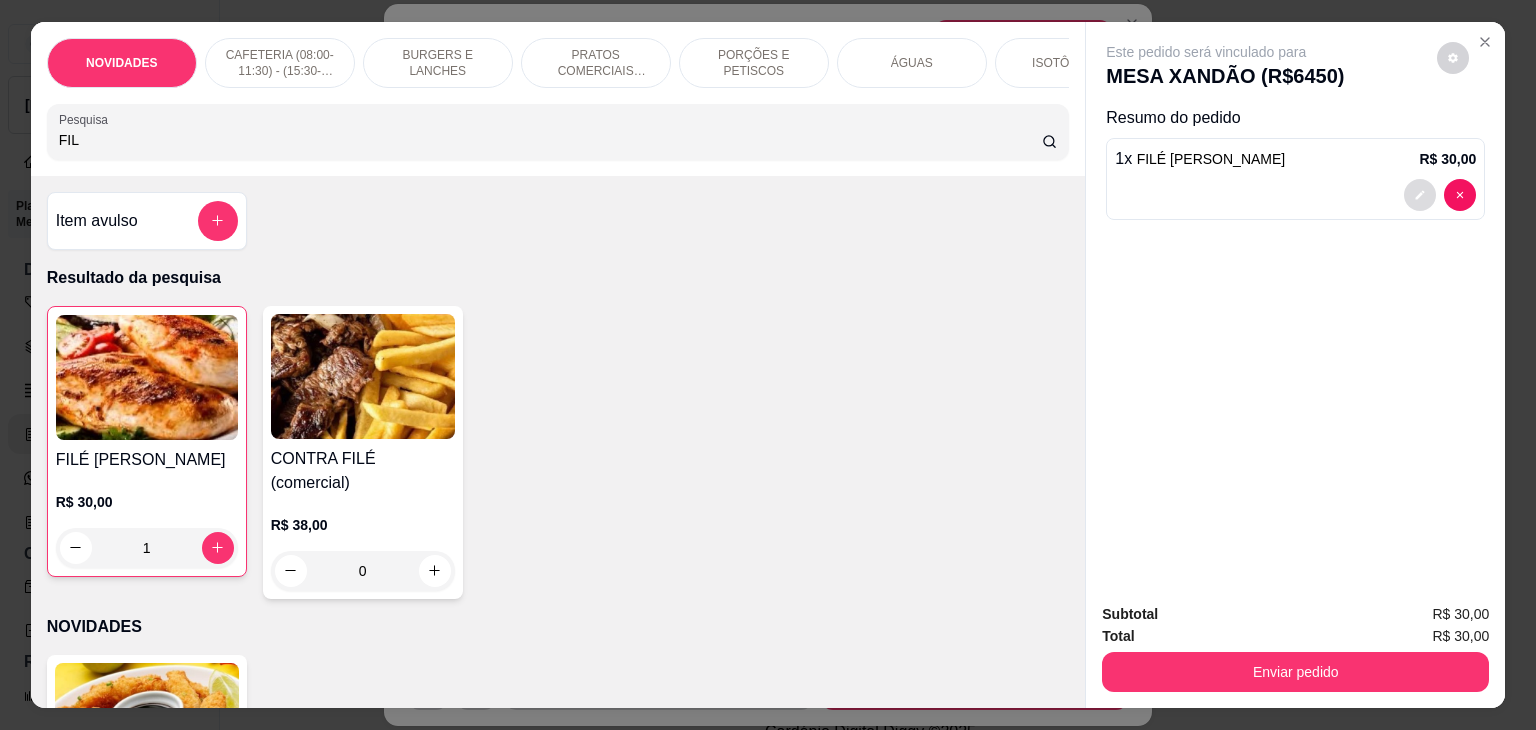 click at bounding box center (1420, 195) 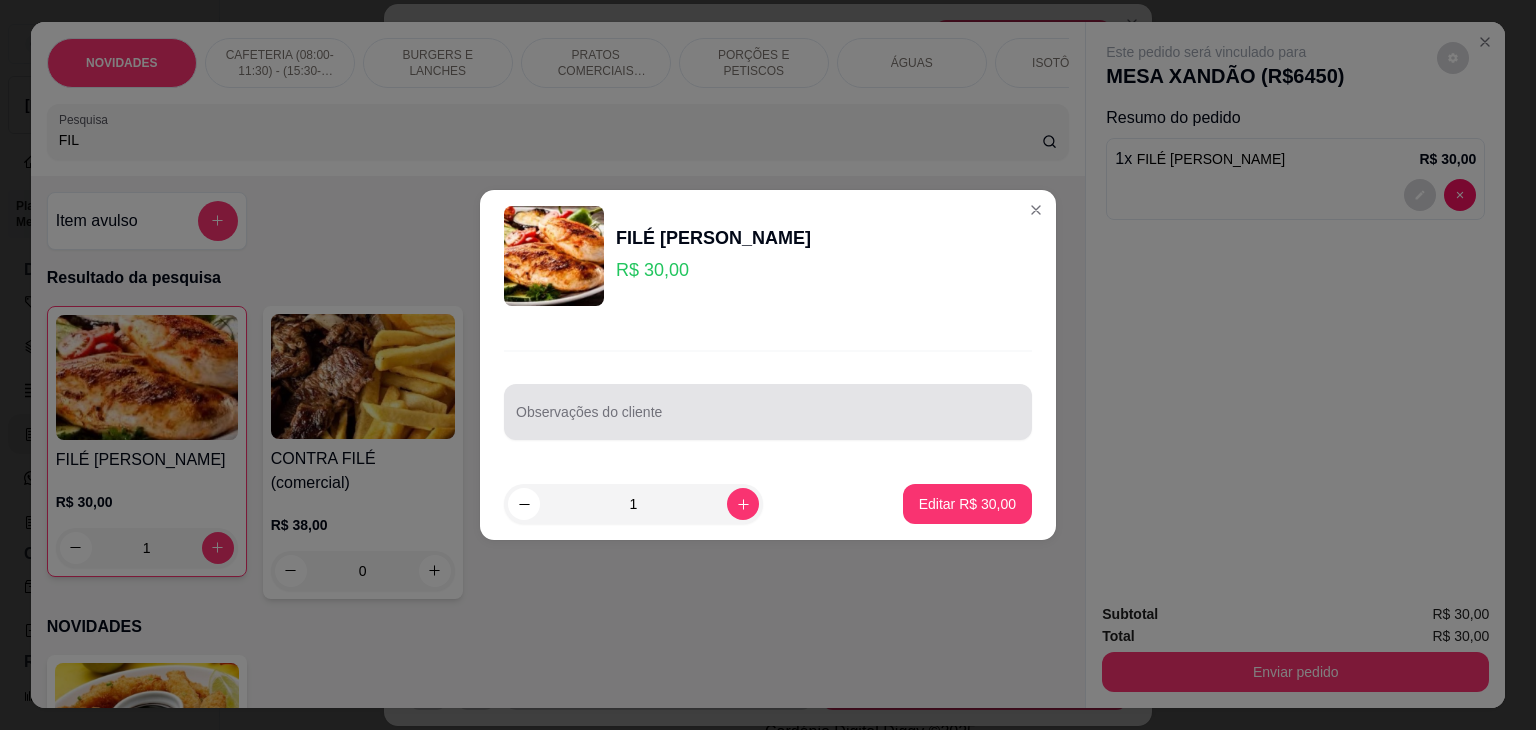 click at bounding box center [768, 412] 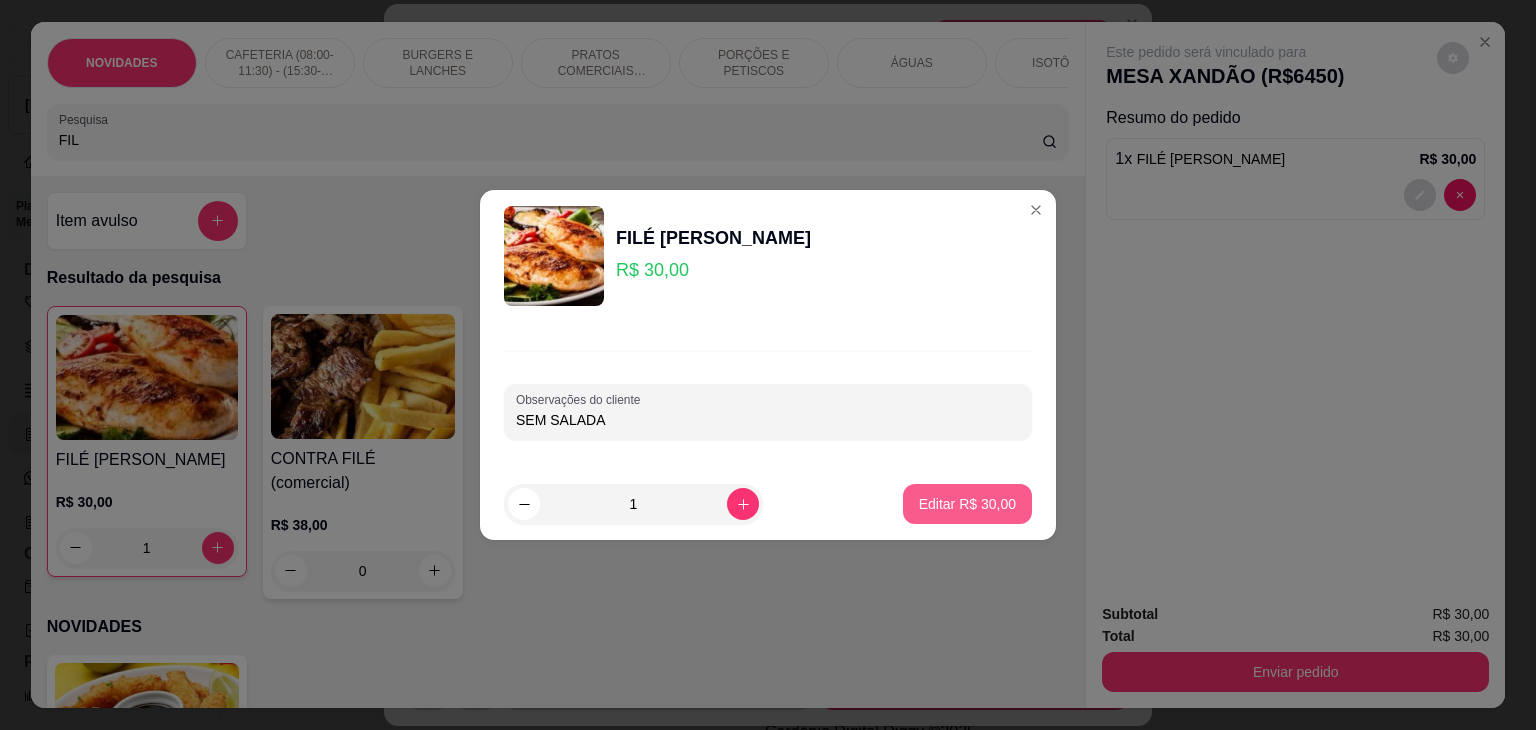 type on "SEM SALADA" 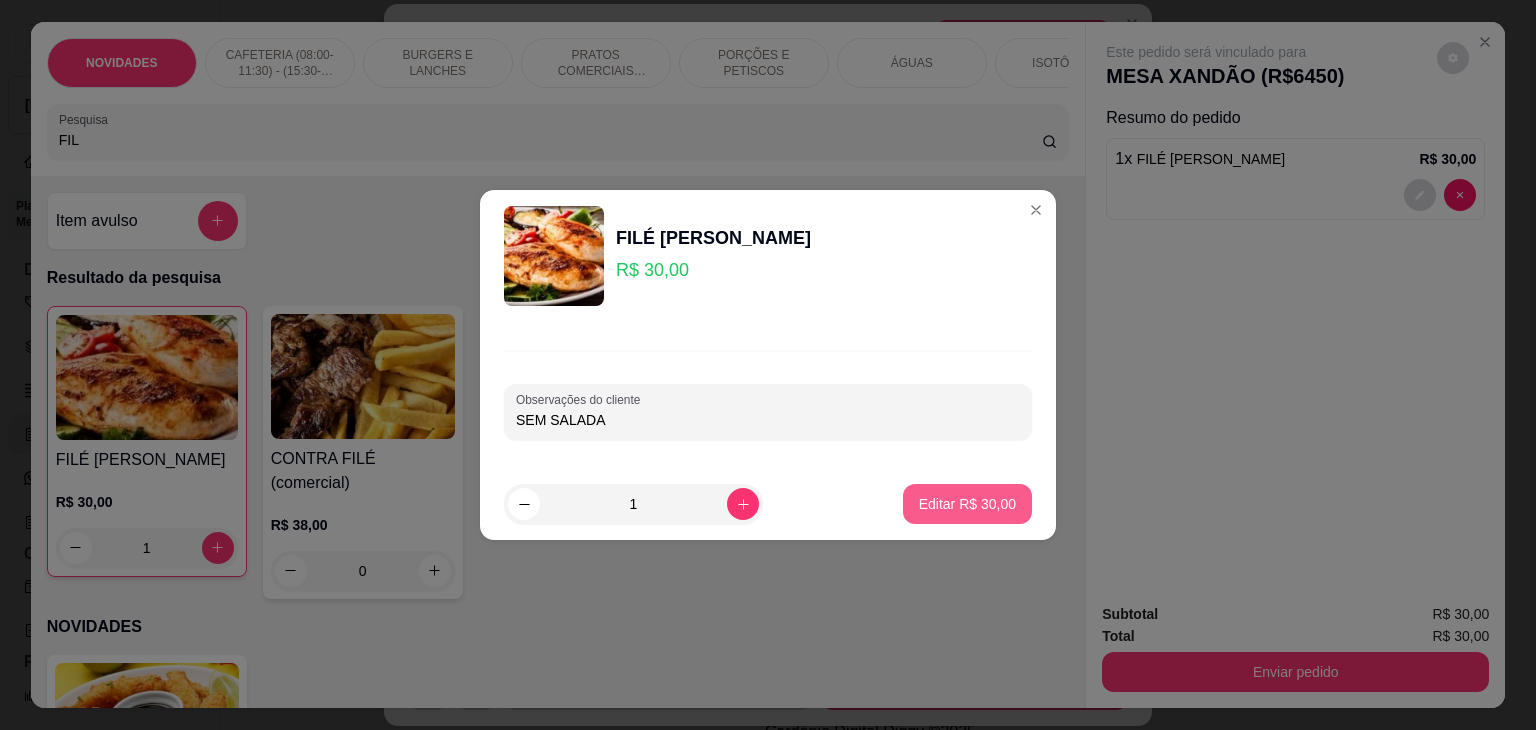 click on "Editar   R$ 30,00" at bounding box center (967, 504) 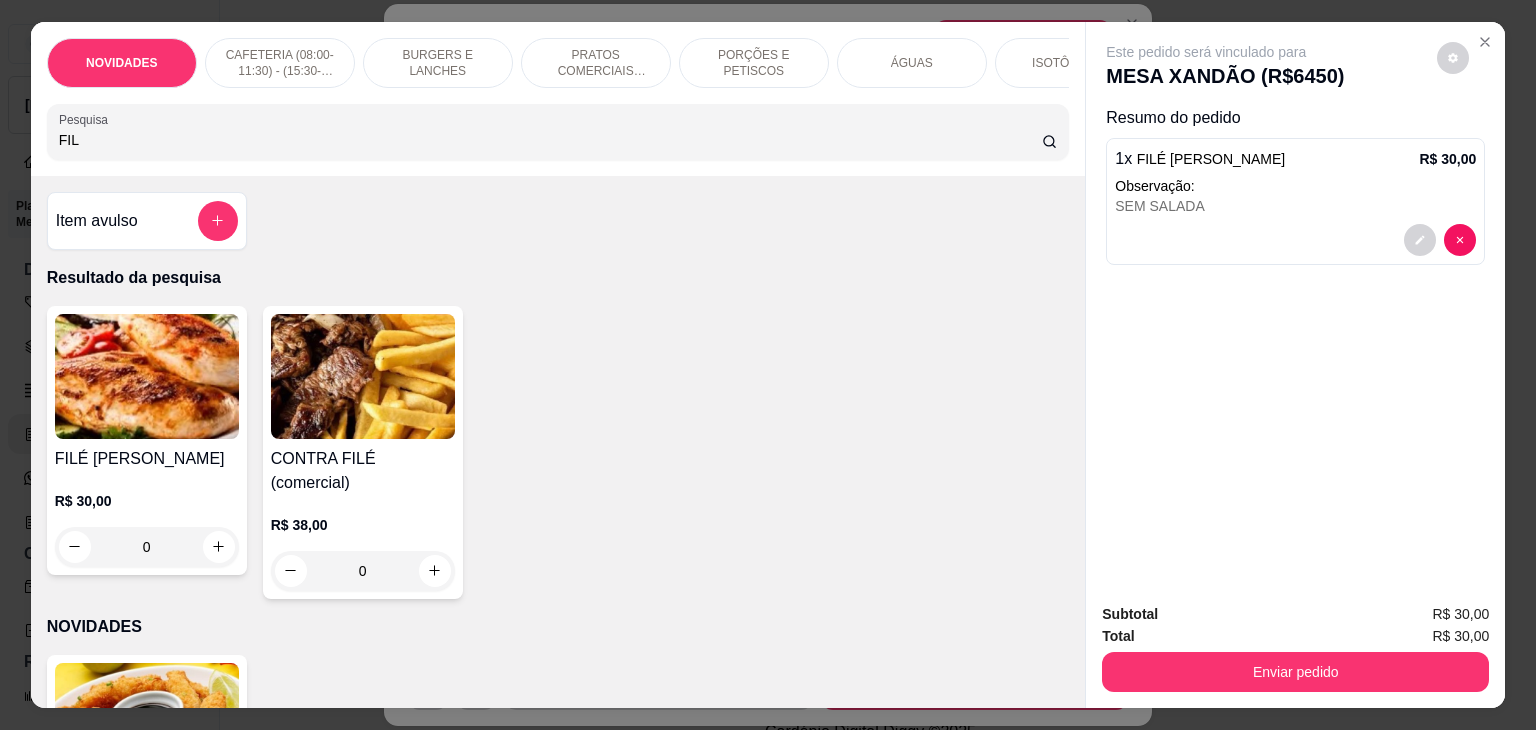 drag, startPoint x: 228, startPoint y: 140, endPoint x: 24, endPoint y: 147, distance: 204.12006 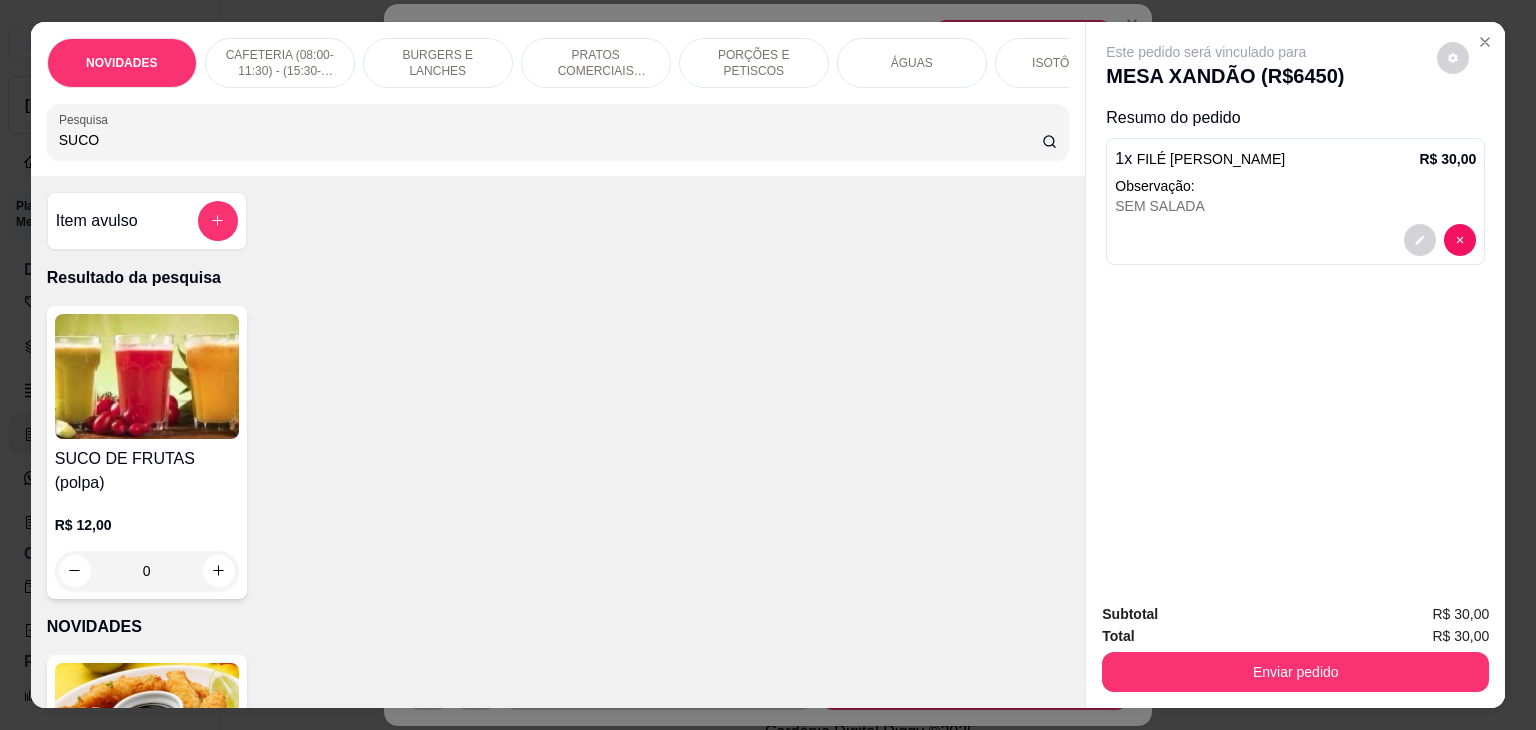 type on "SUCO" 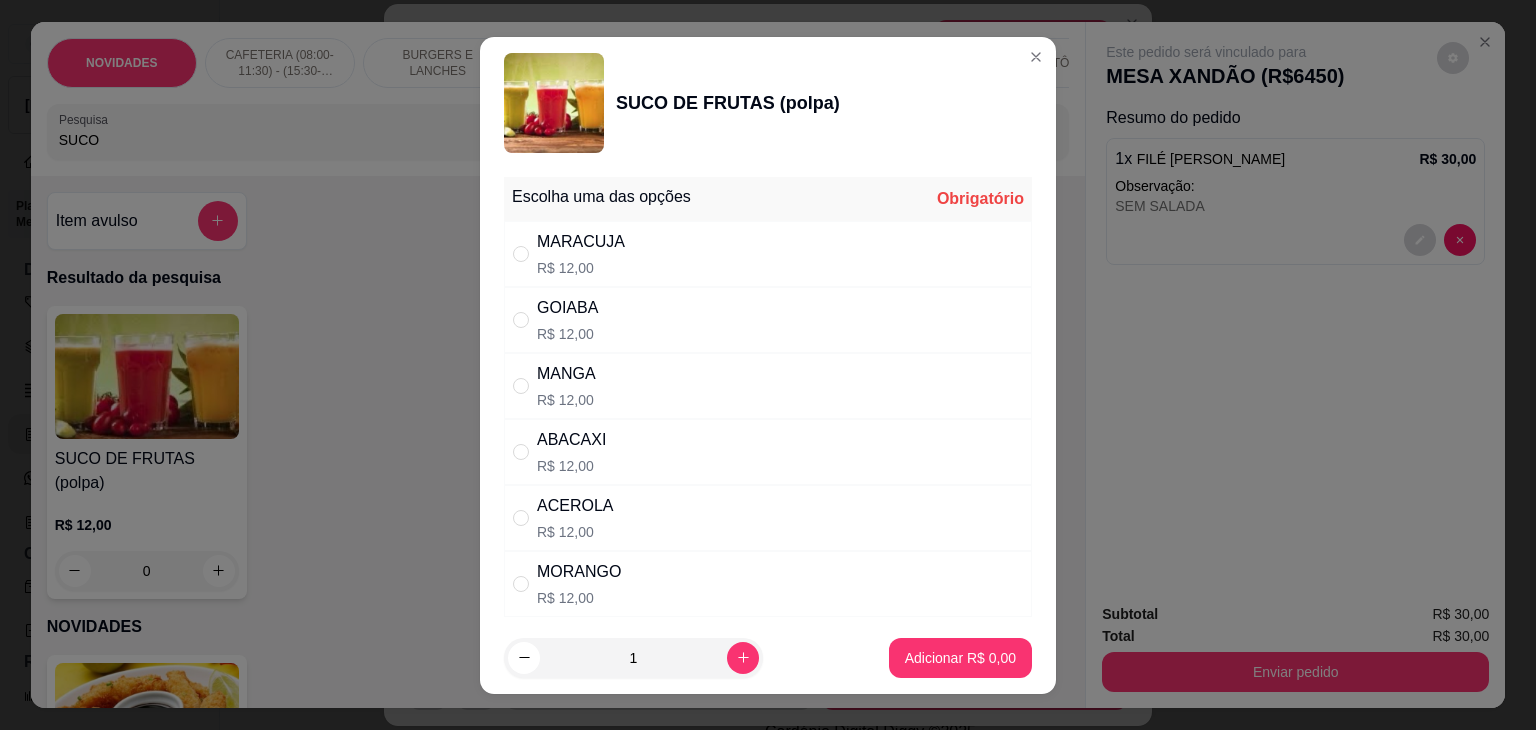 click on "MORANGO R$ 12,00" at bounding box center (768, 584) 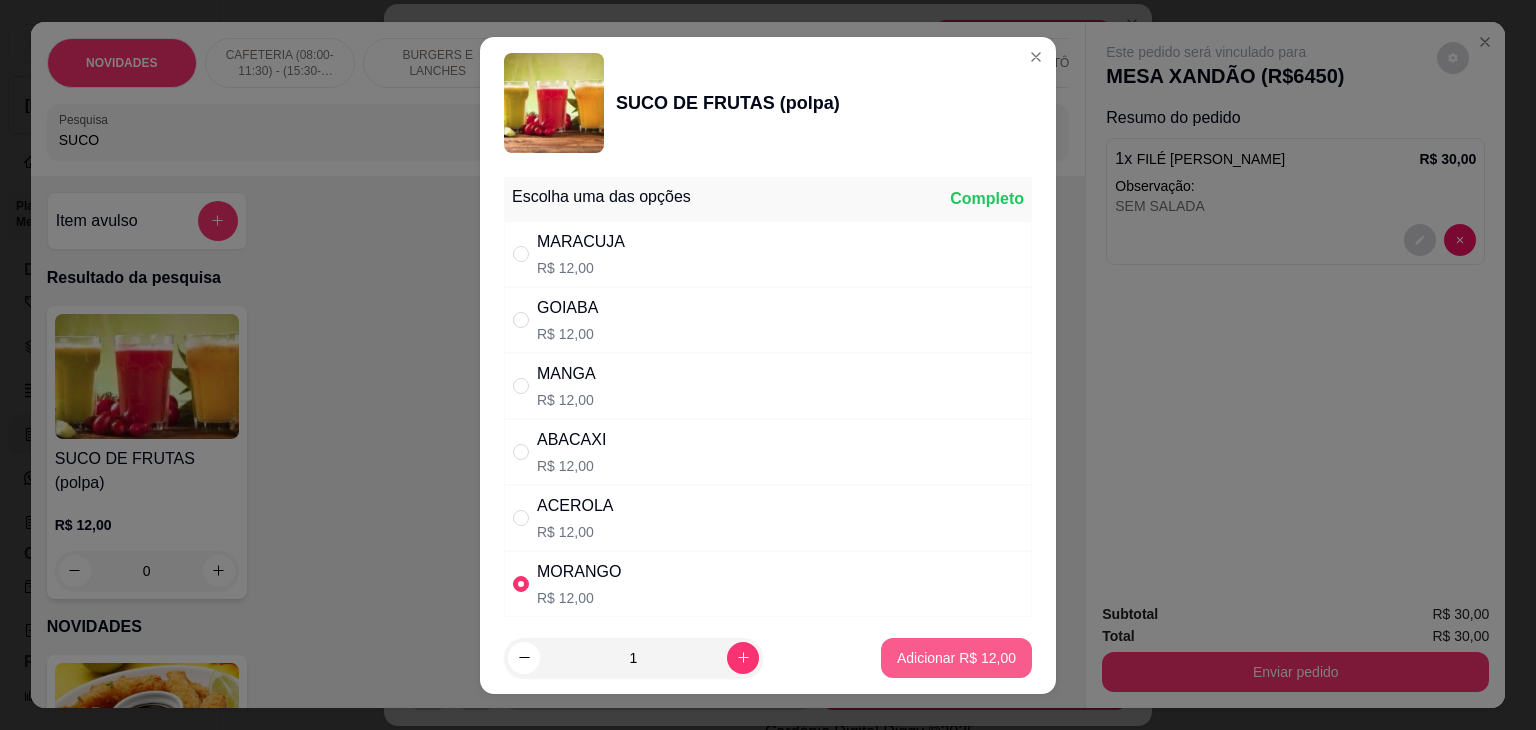 click on "Adicionar   R$ 12,00" at bounding box center (956, 658) 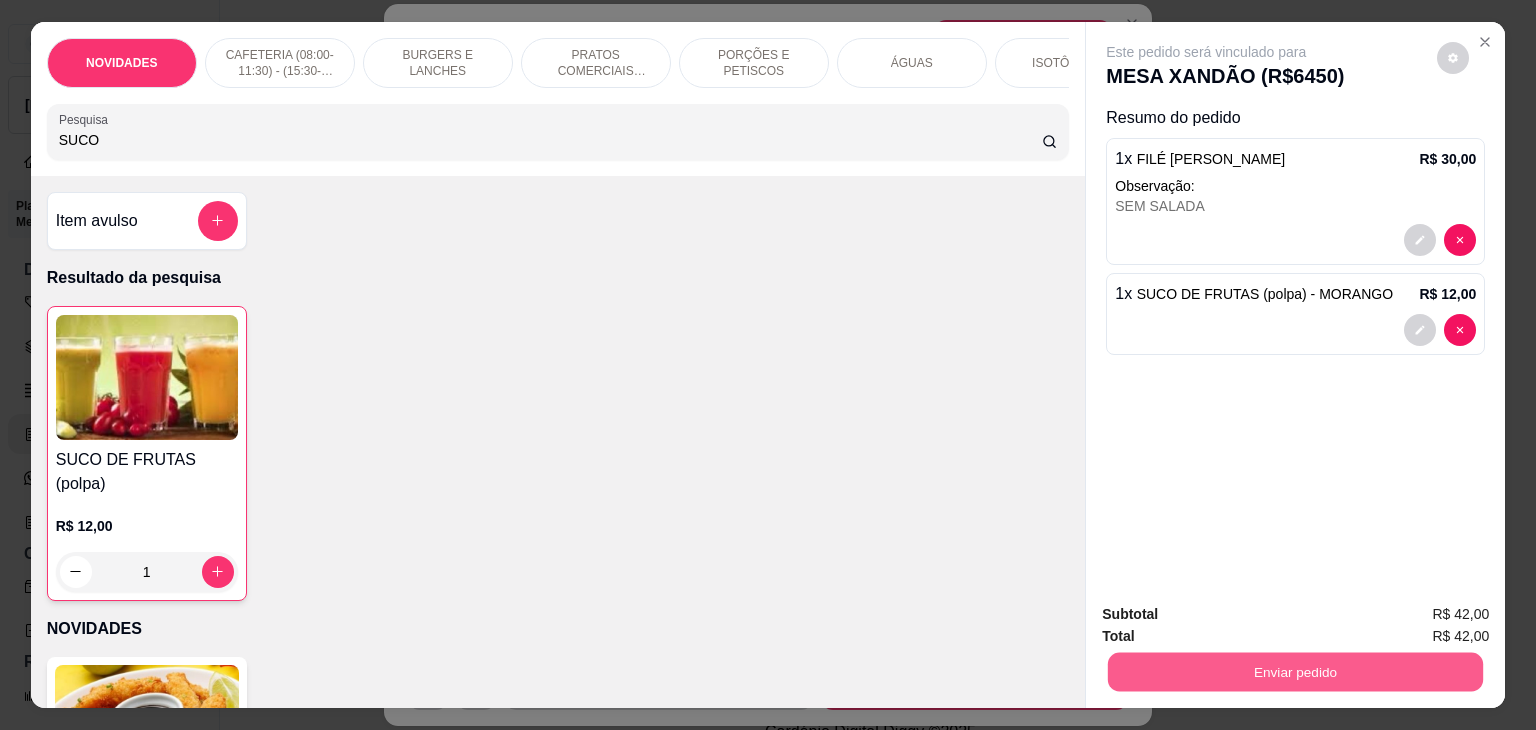 click on "Enviar pedido" at bounding box center [1295, 672] 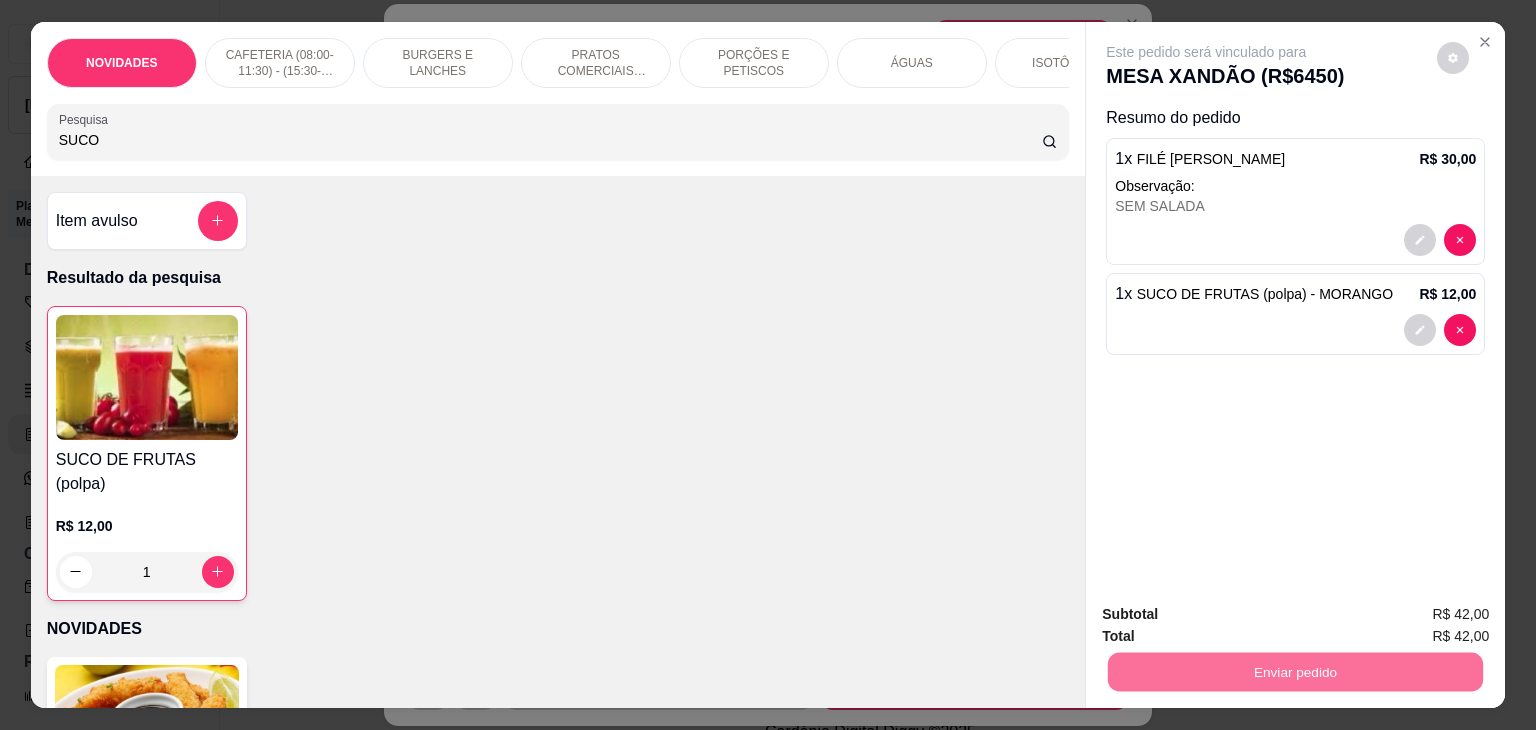 click on "Não registrar e enviar pedido" at bounding box center [1229, 614] 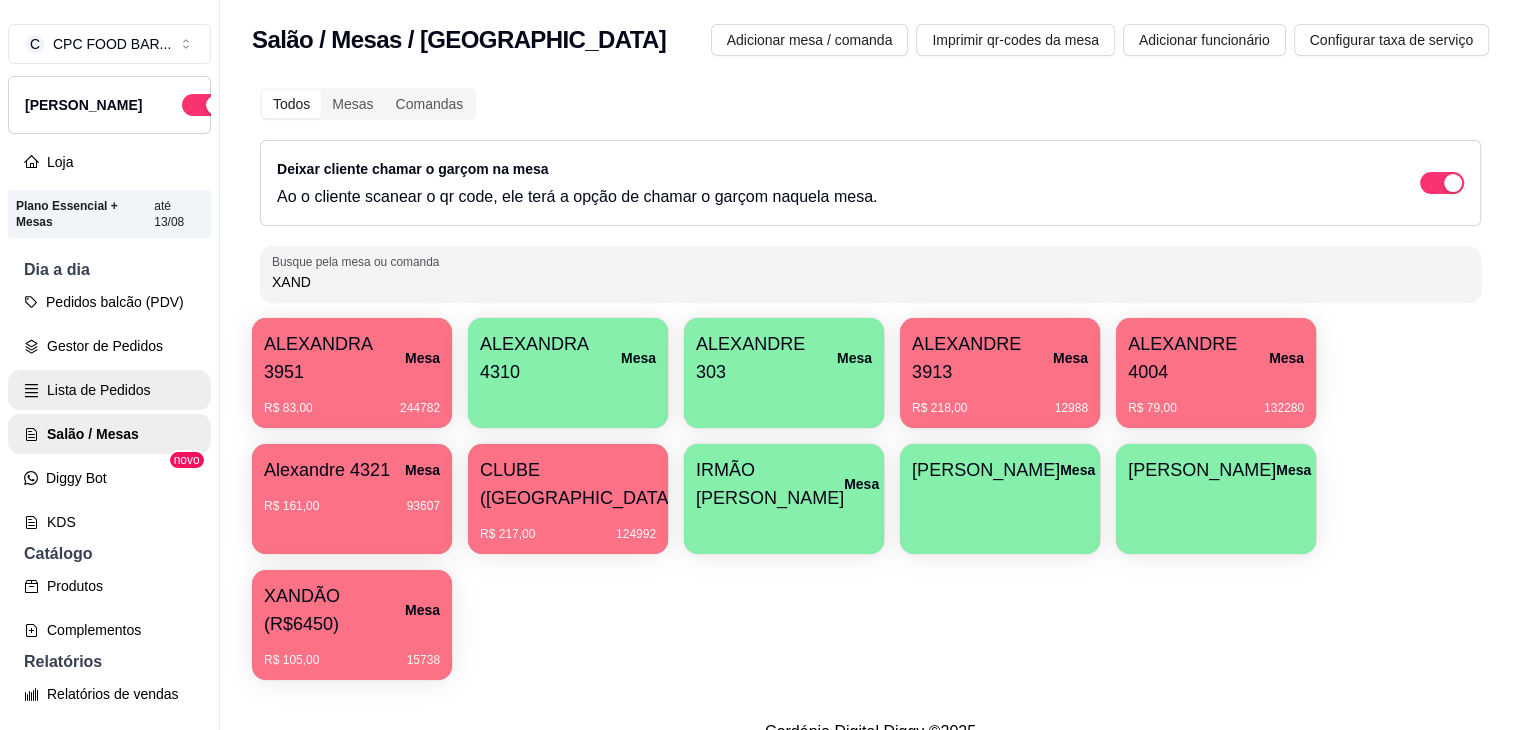 click on "Lista de Pedidos" at bounding box center (109, 390) 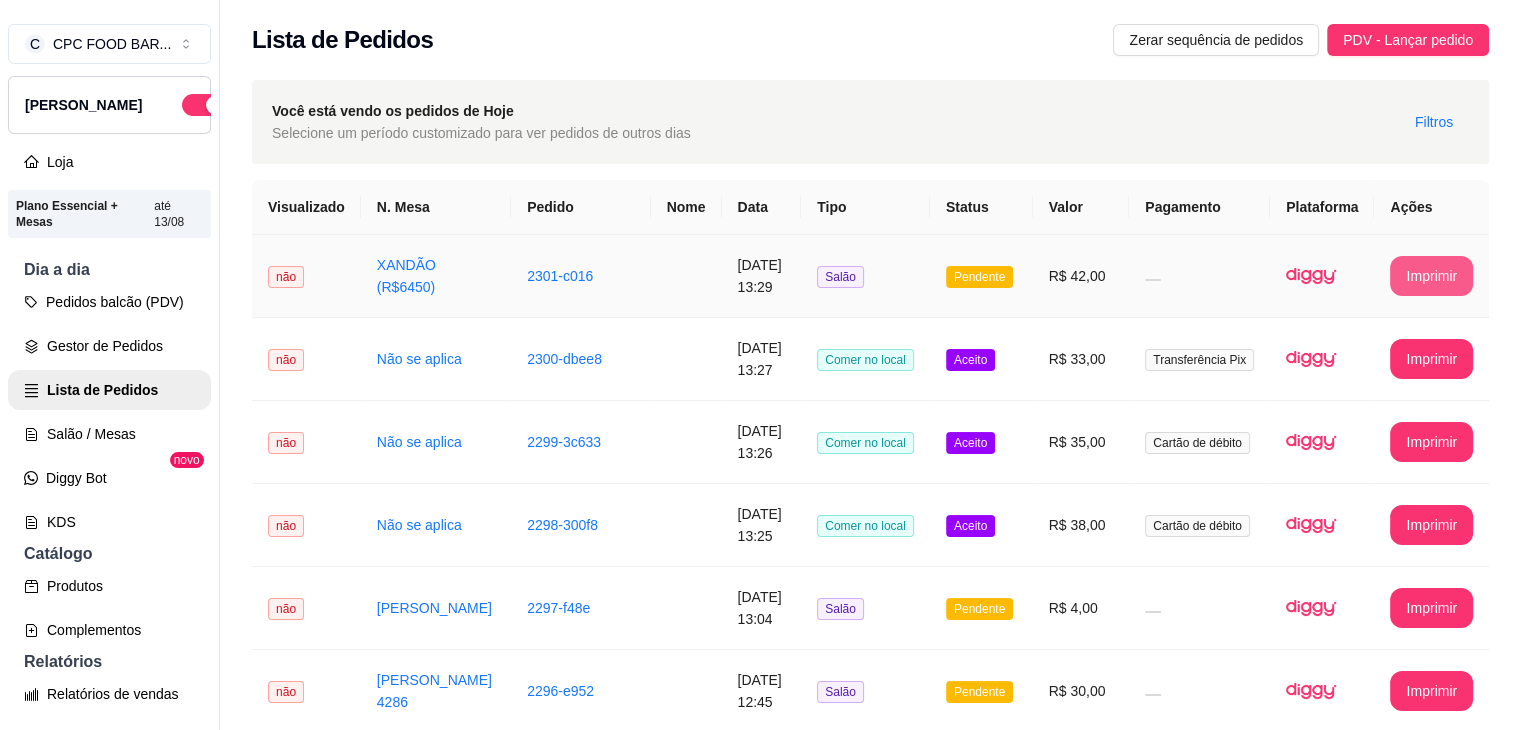 click on "Imprimir" at bounding box center [1431, 276] 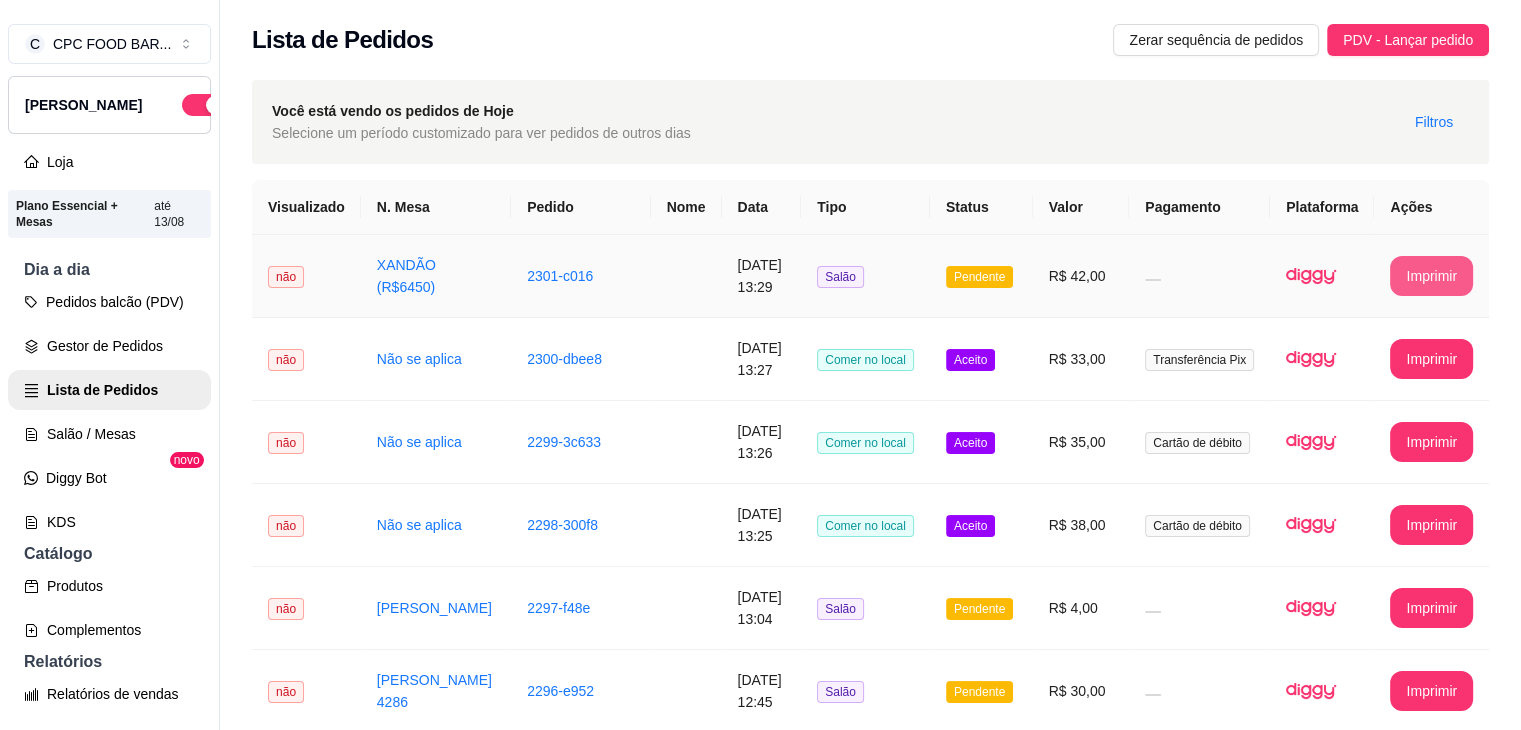 scroll, scrollTop: 0, scrollLeft: 0, axis: both 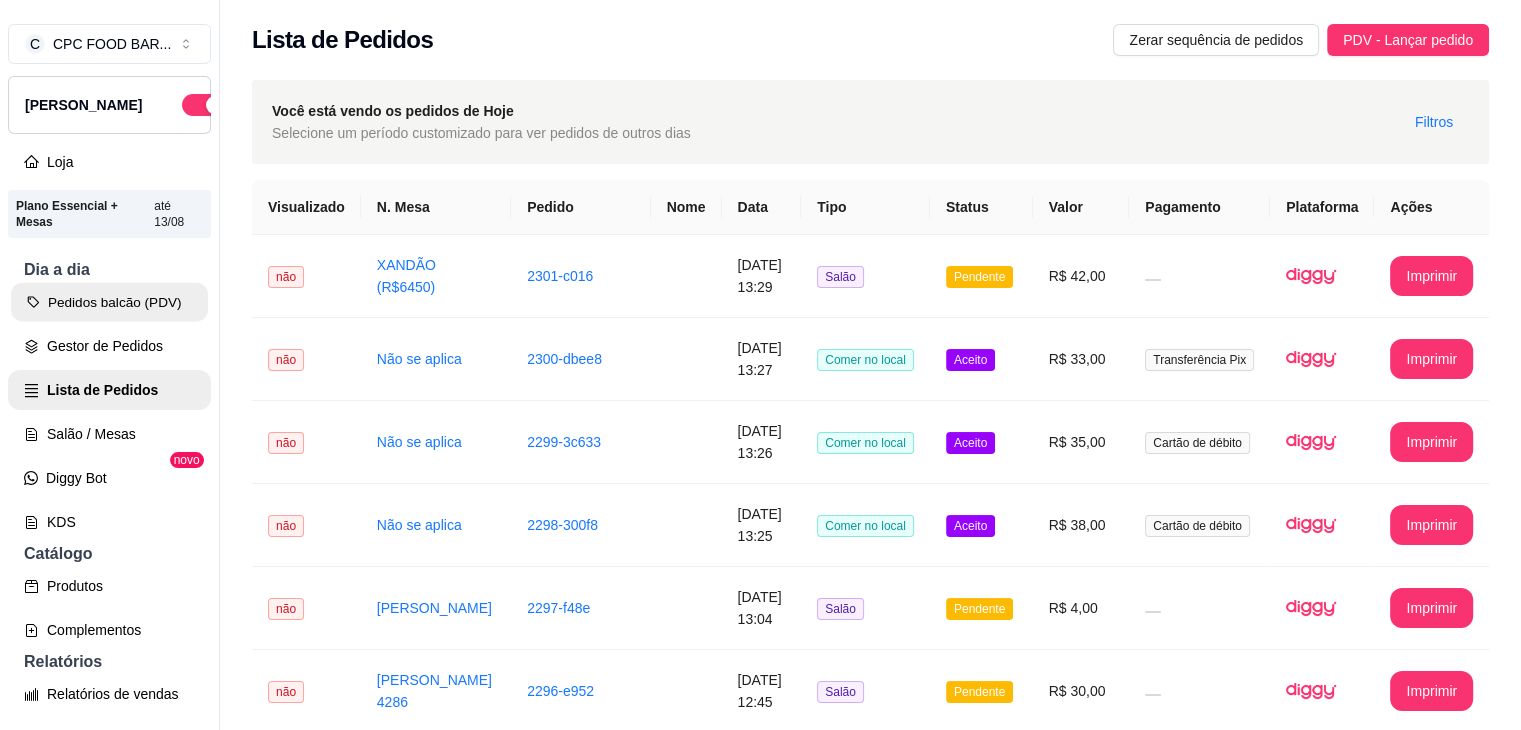 click on "Pedidos balcão (PDV)" at bounding box center (109, 302) 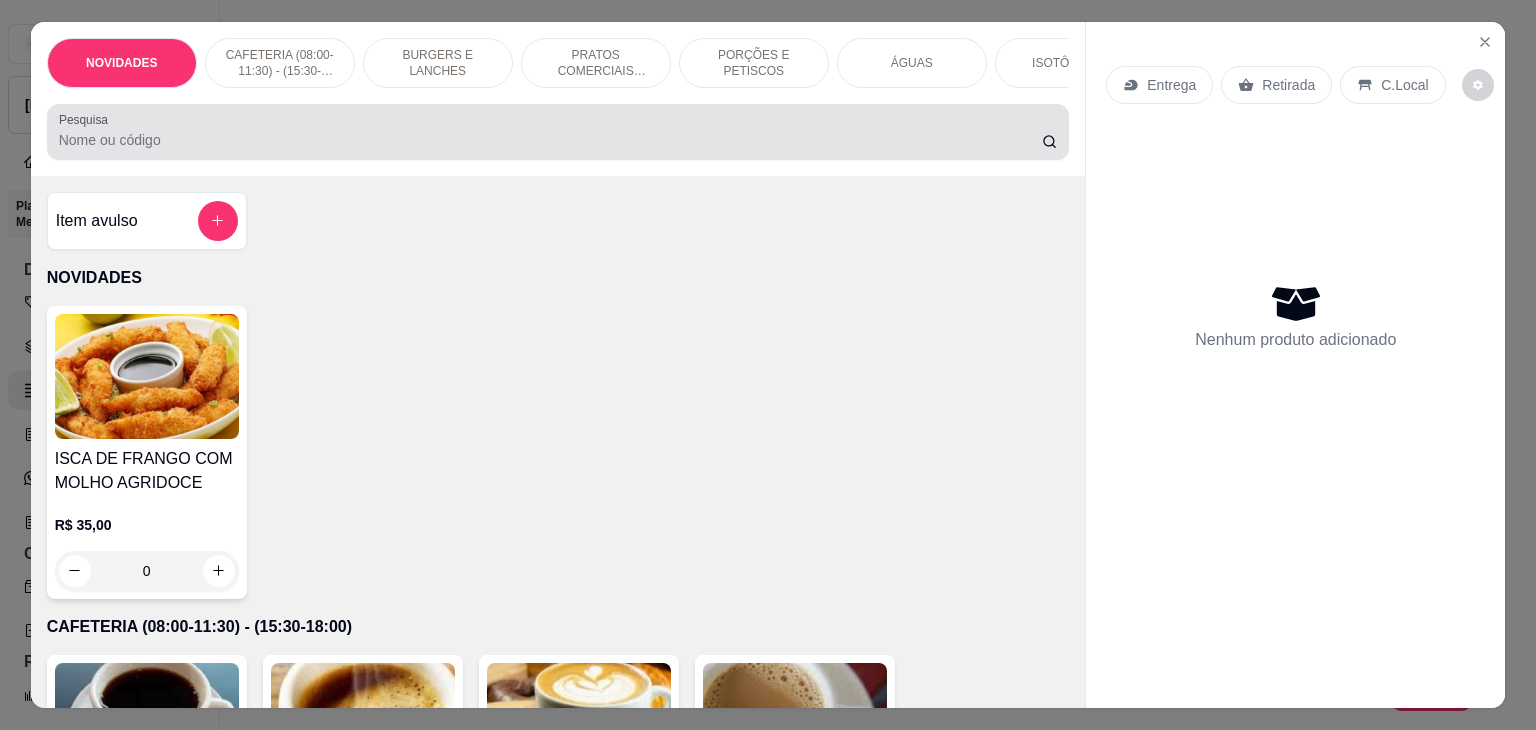 click on "Pesquisa" at bounding box center (558, 132) 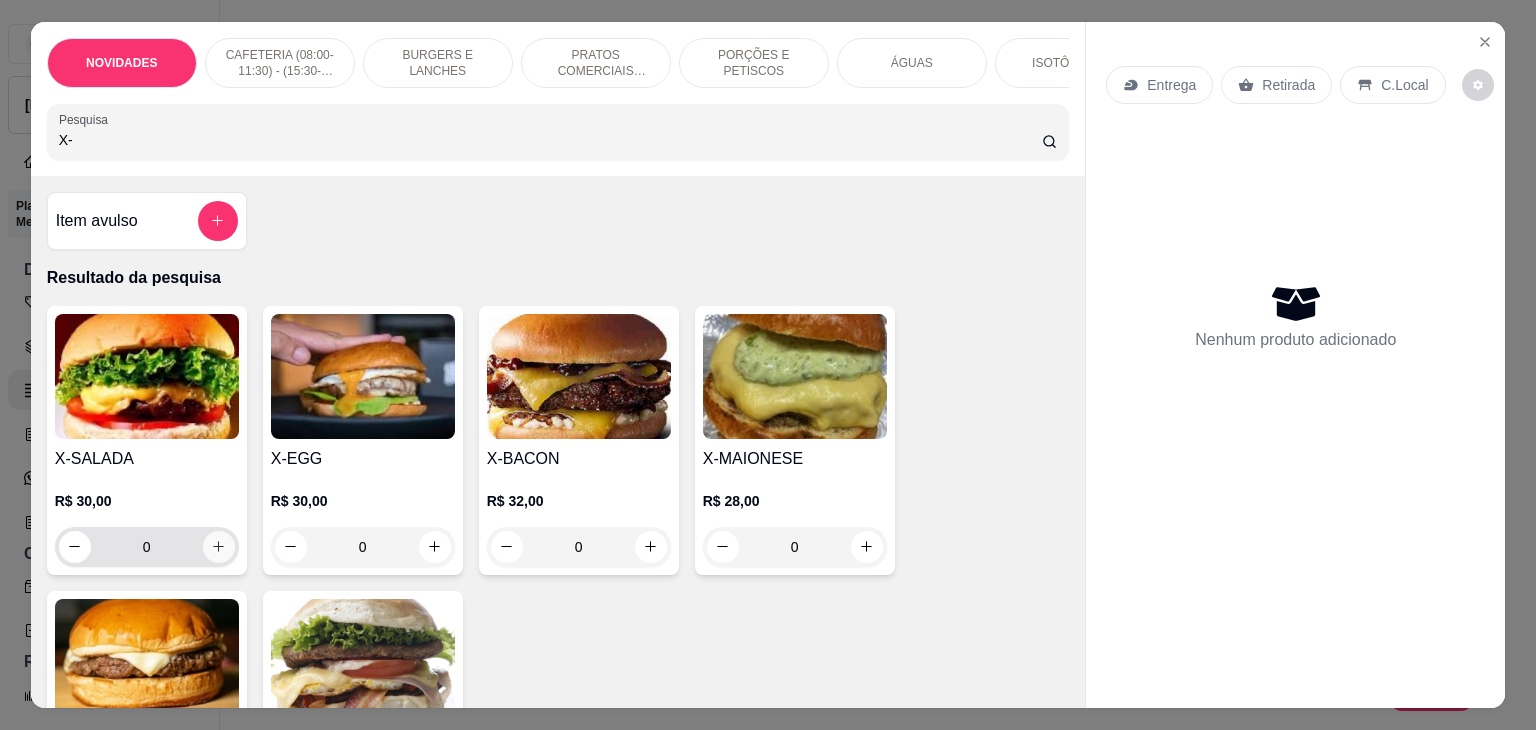 type on "X-" 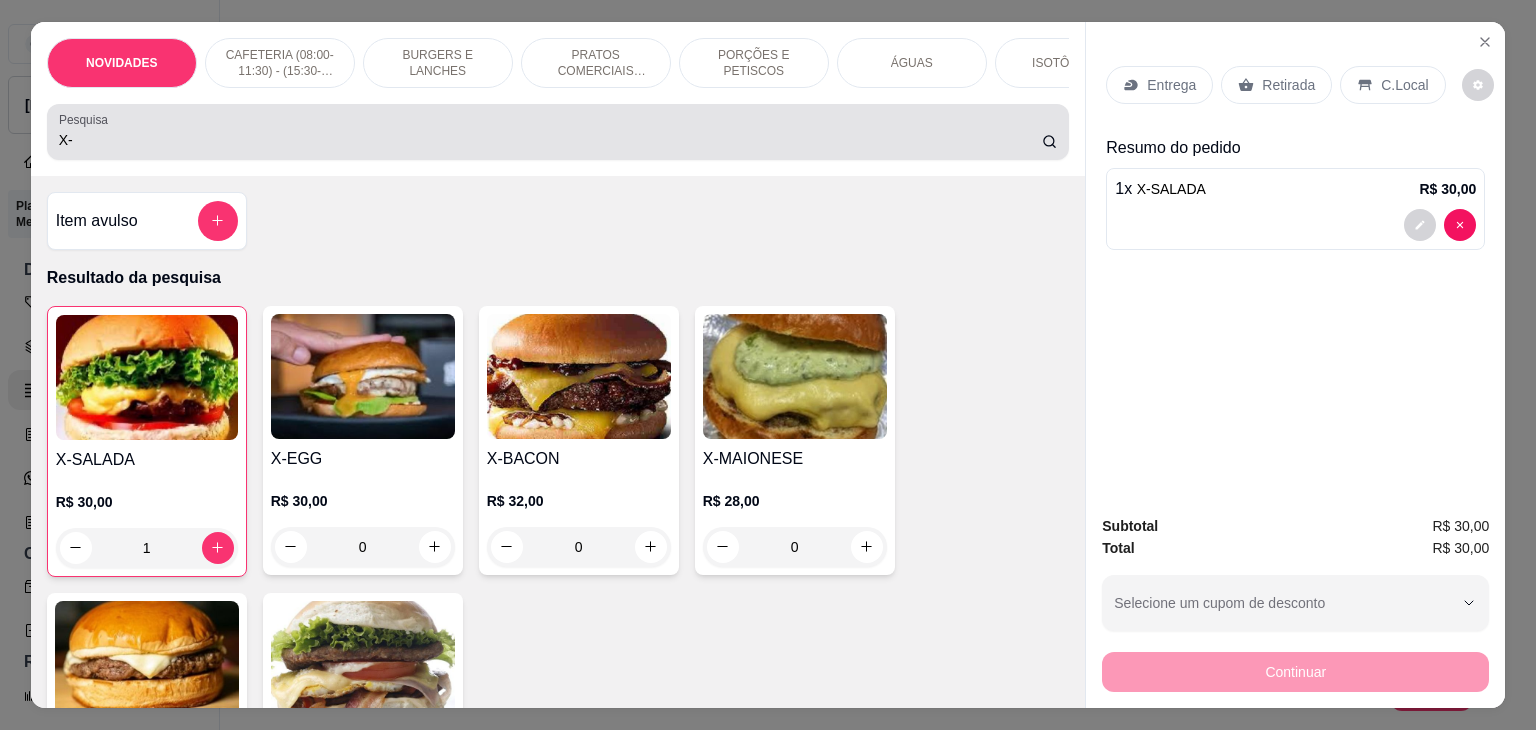 drag, startPoint x: 153, startPoint y: 125, endPoint x: 124, endPoint y: 127, distance: 29.068884 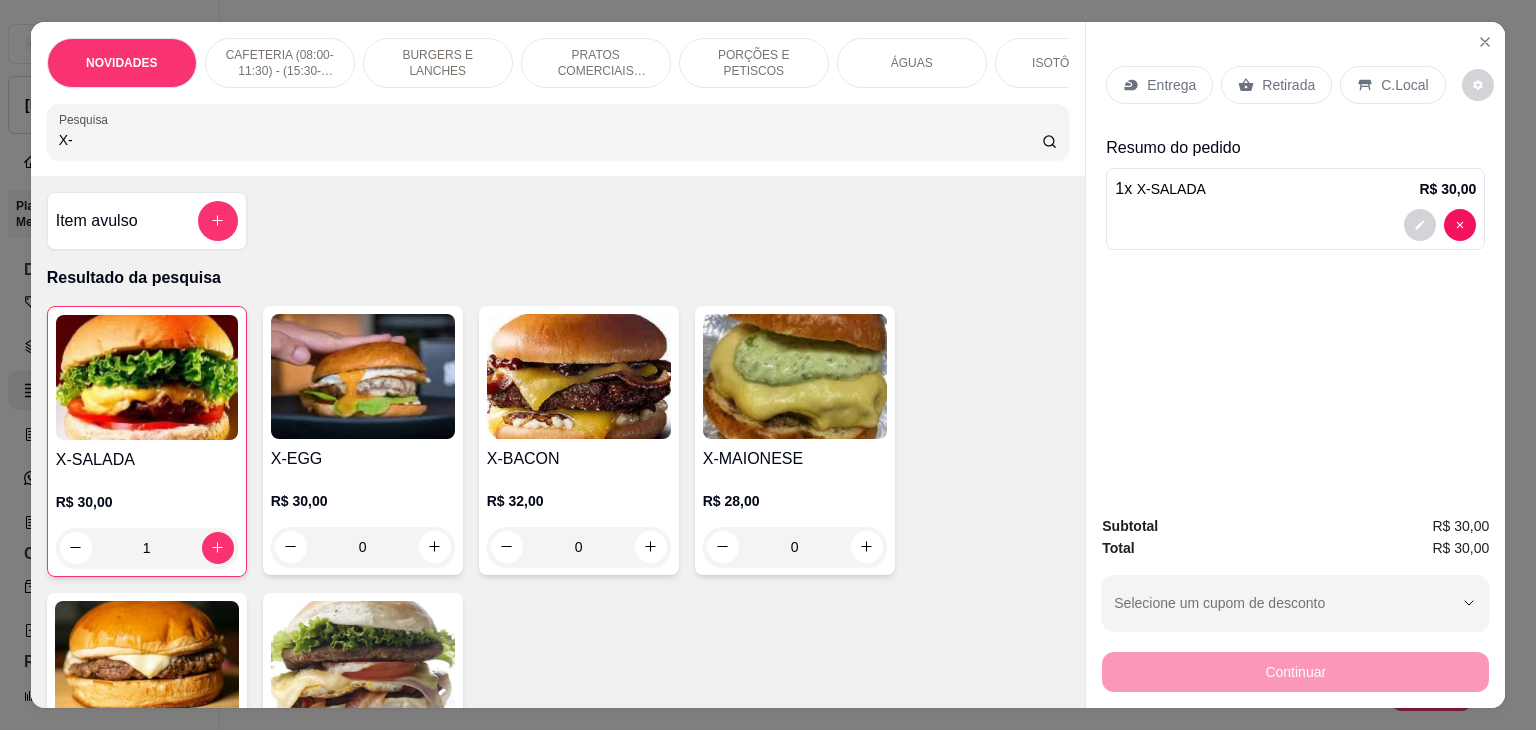 drag, startPoint x: 123, startPoint y: 153, endPoint x: 0, endPoint y: 143, distance: 123.40584 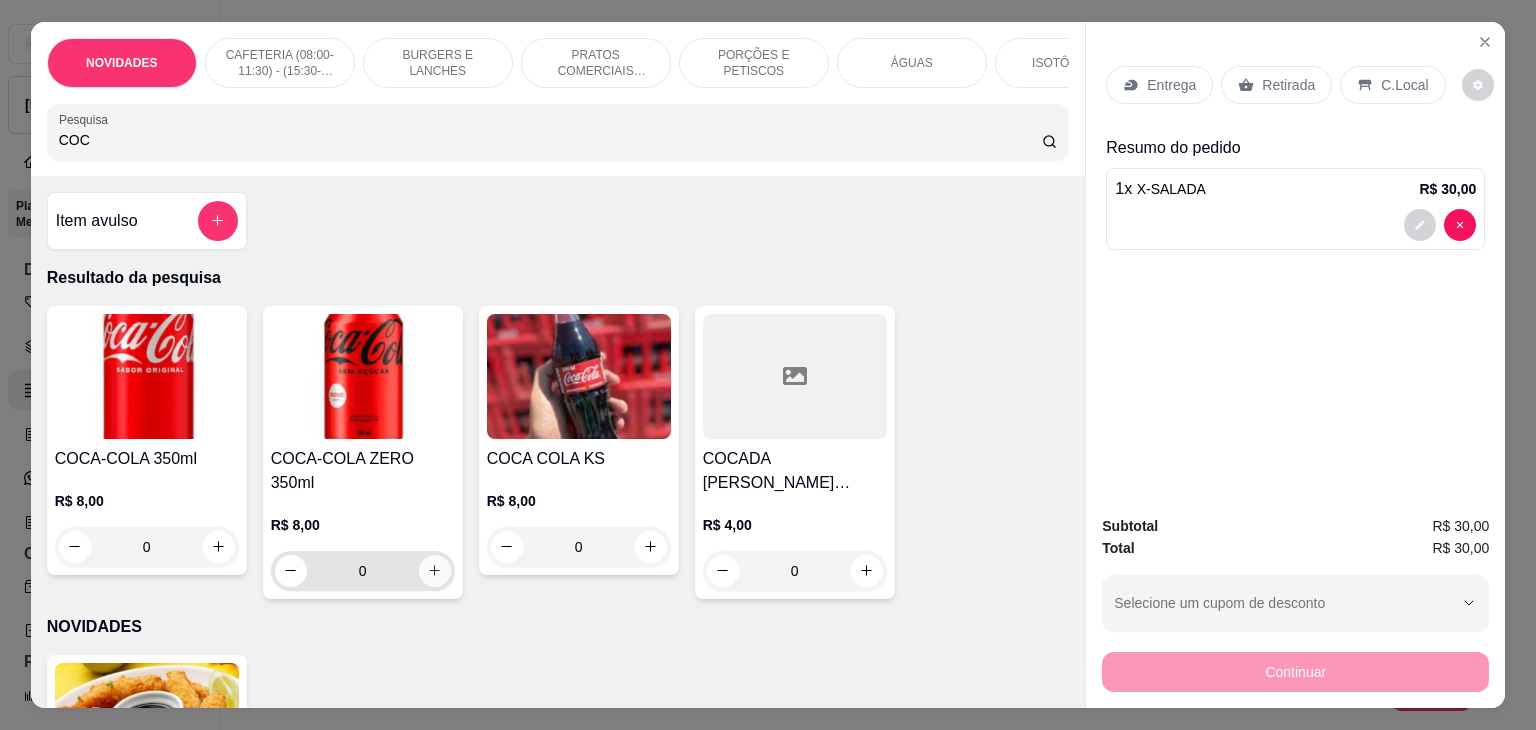 type on "COC" 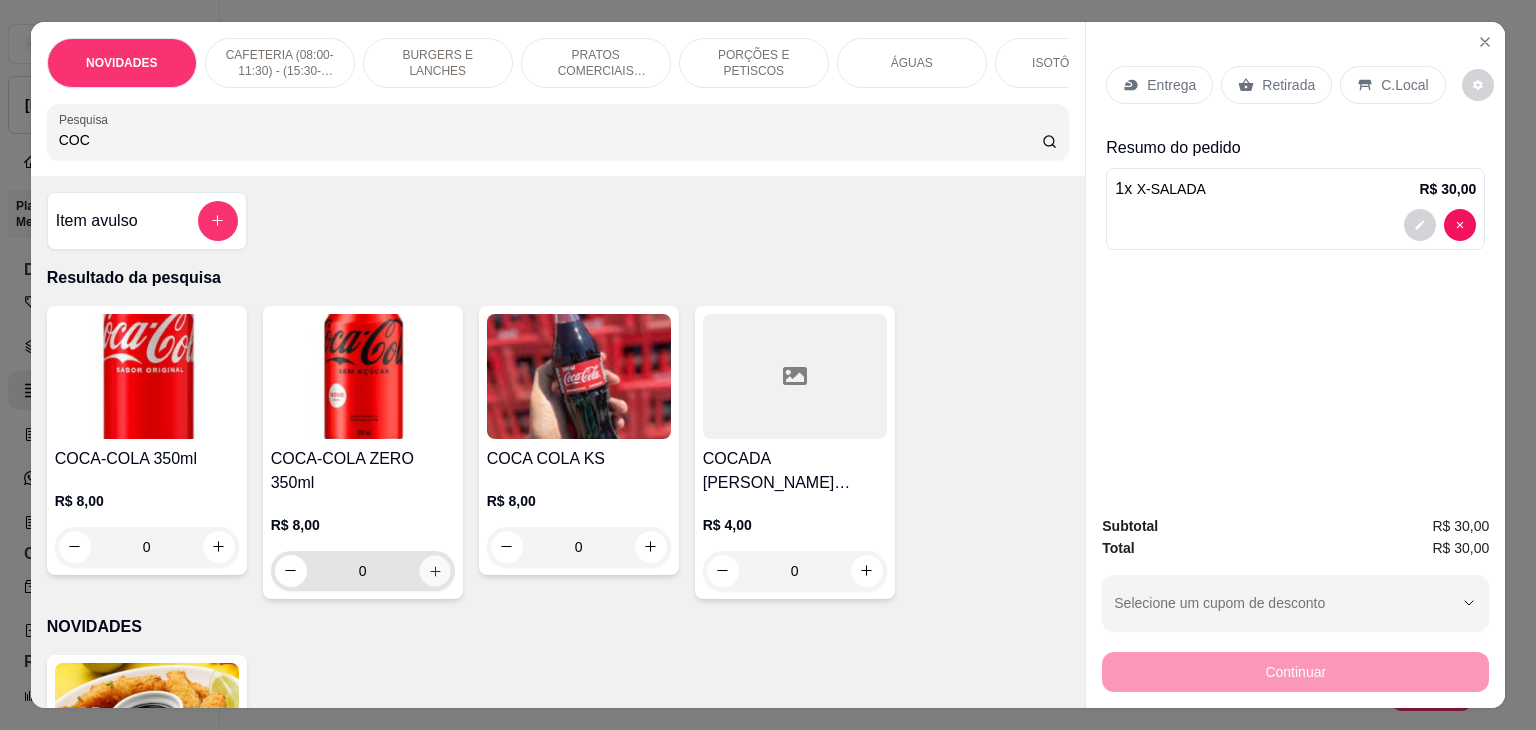 click at bounding box center [434, 570] 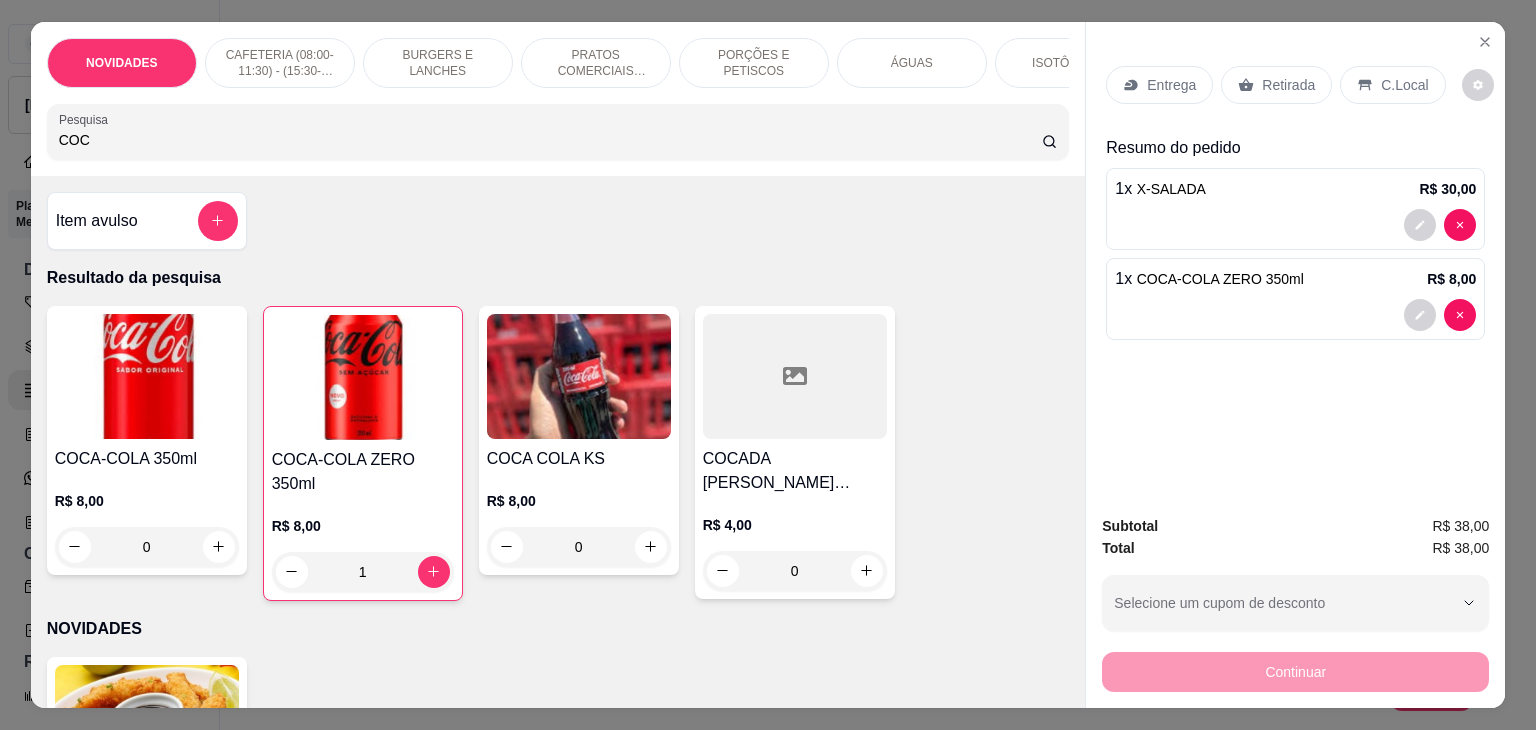 click on "C.Local" at bounding box center [1404, 85] 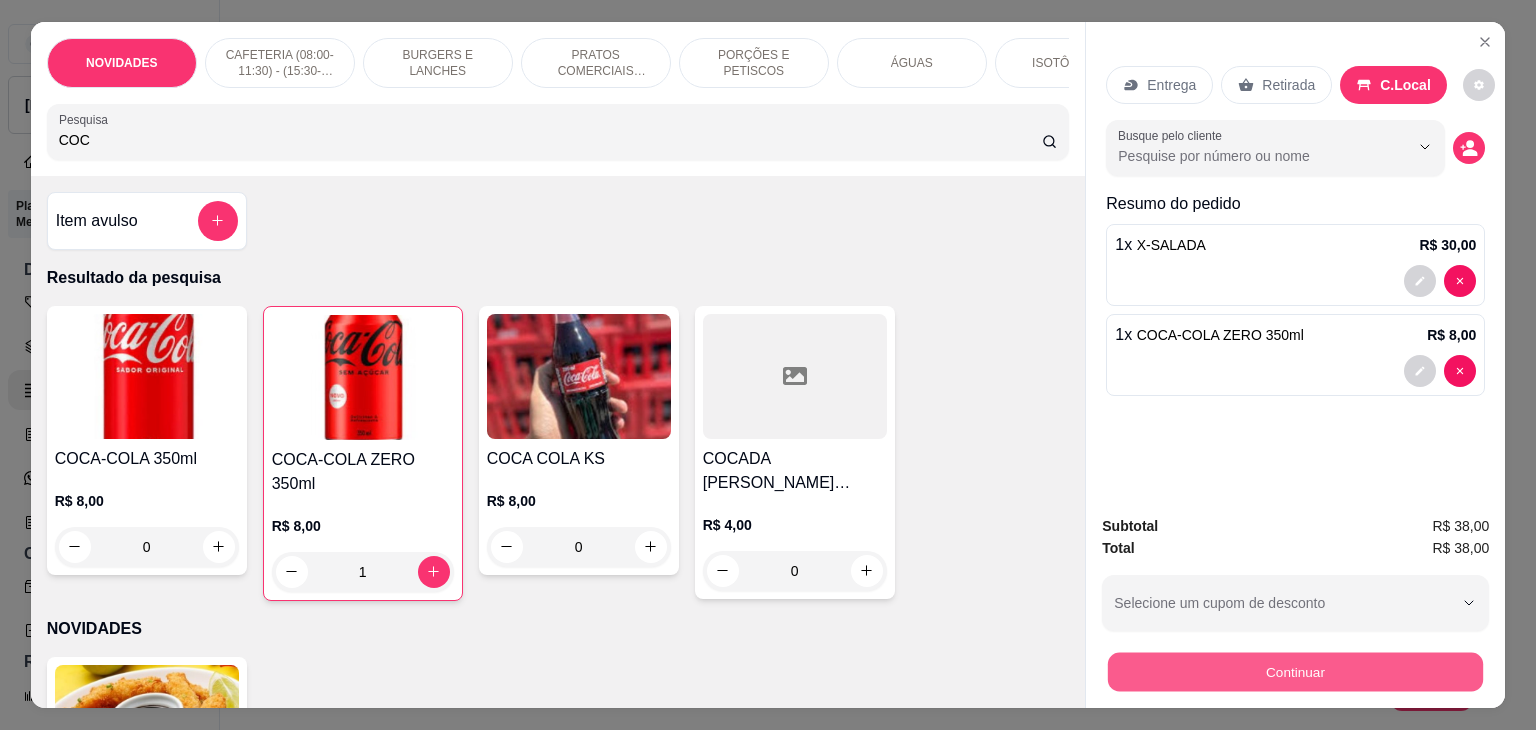 click on "Continuar" at bounding box center [1295, 672] 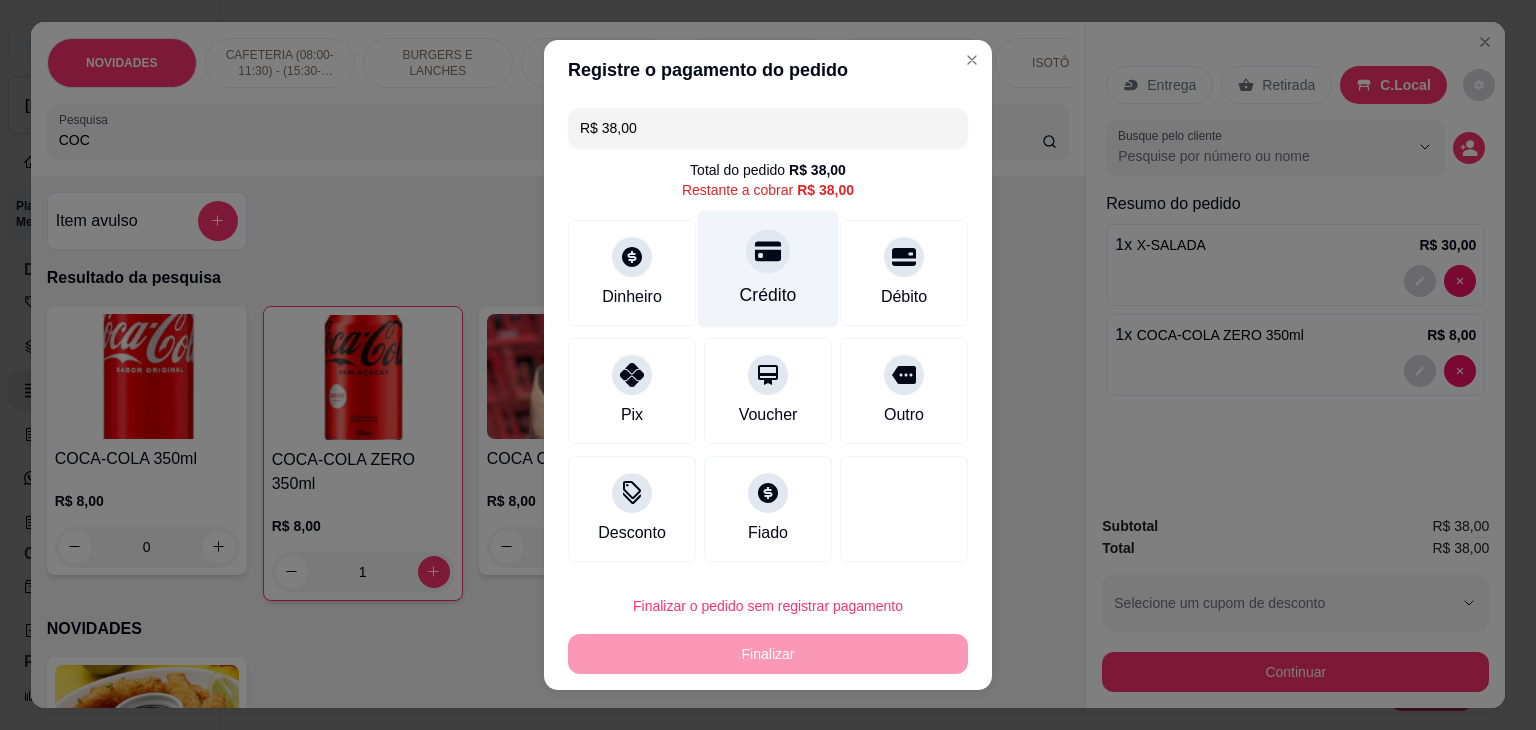 click on "Crédito" at bounding box center [768, 269] 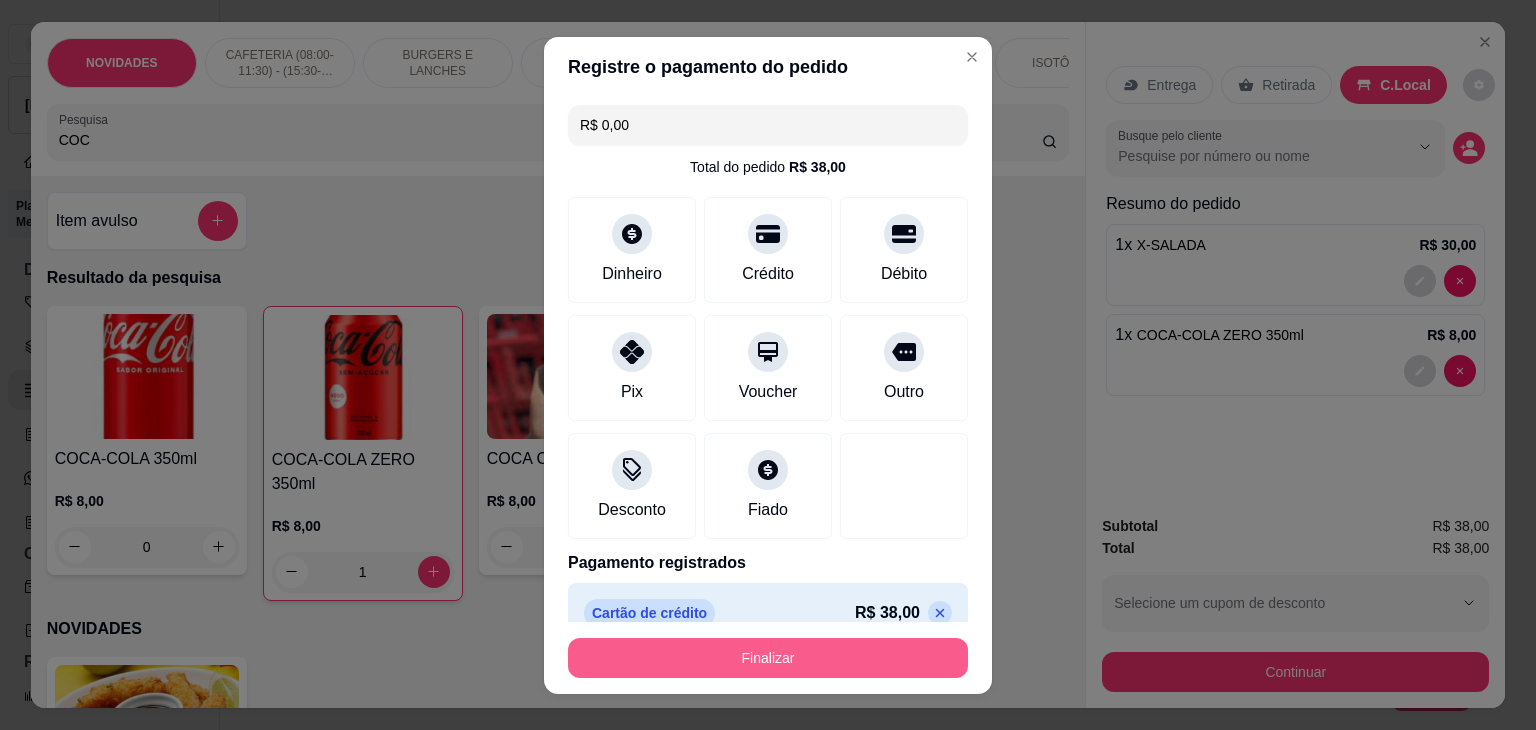 click on "Finalizar" at bounding box center [768, 658] 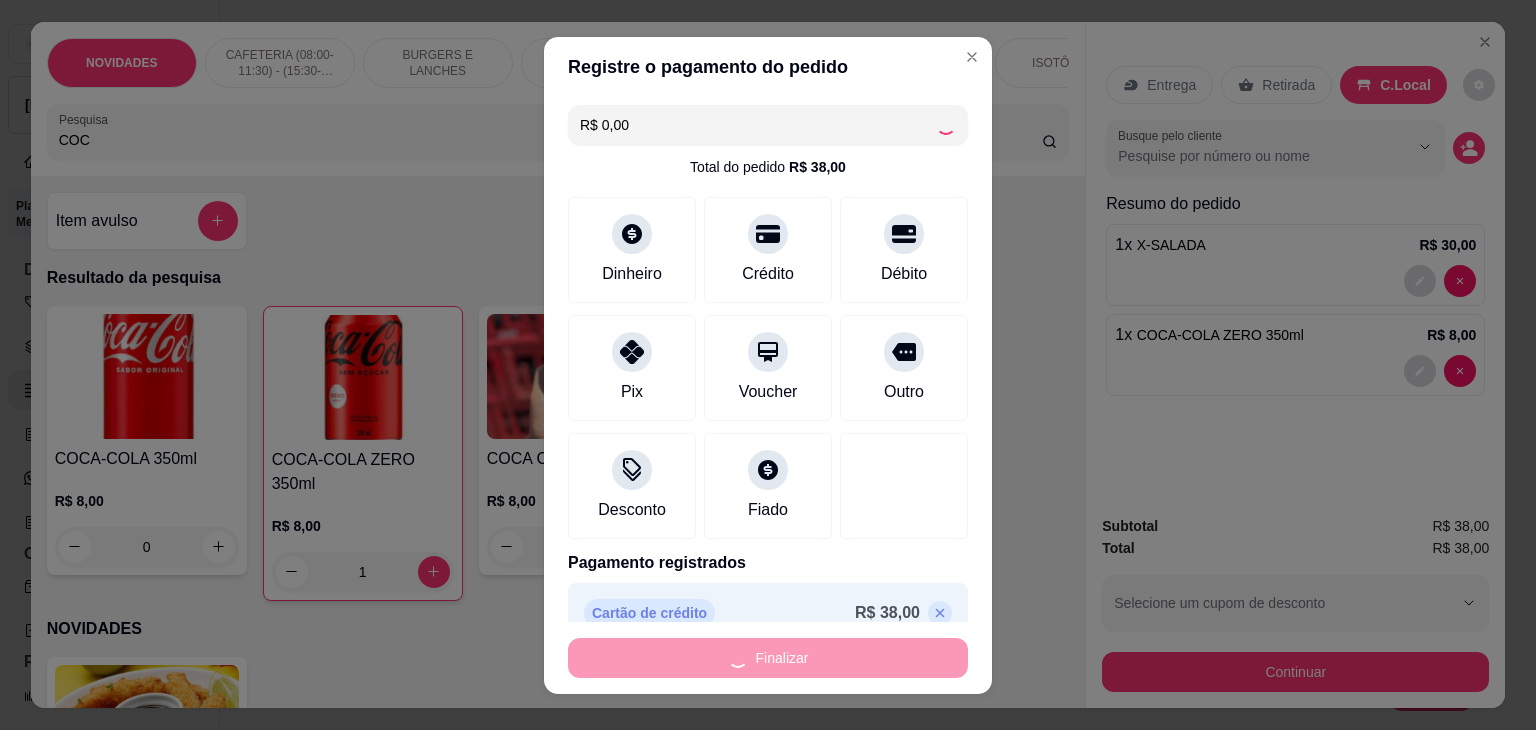 type on "0" 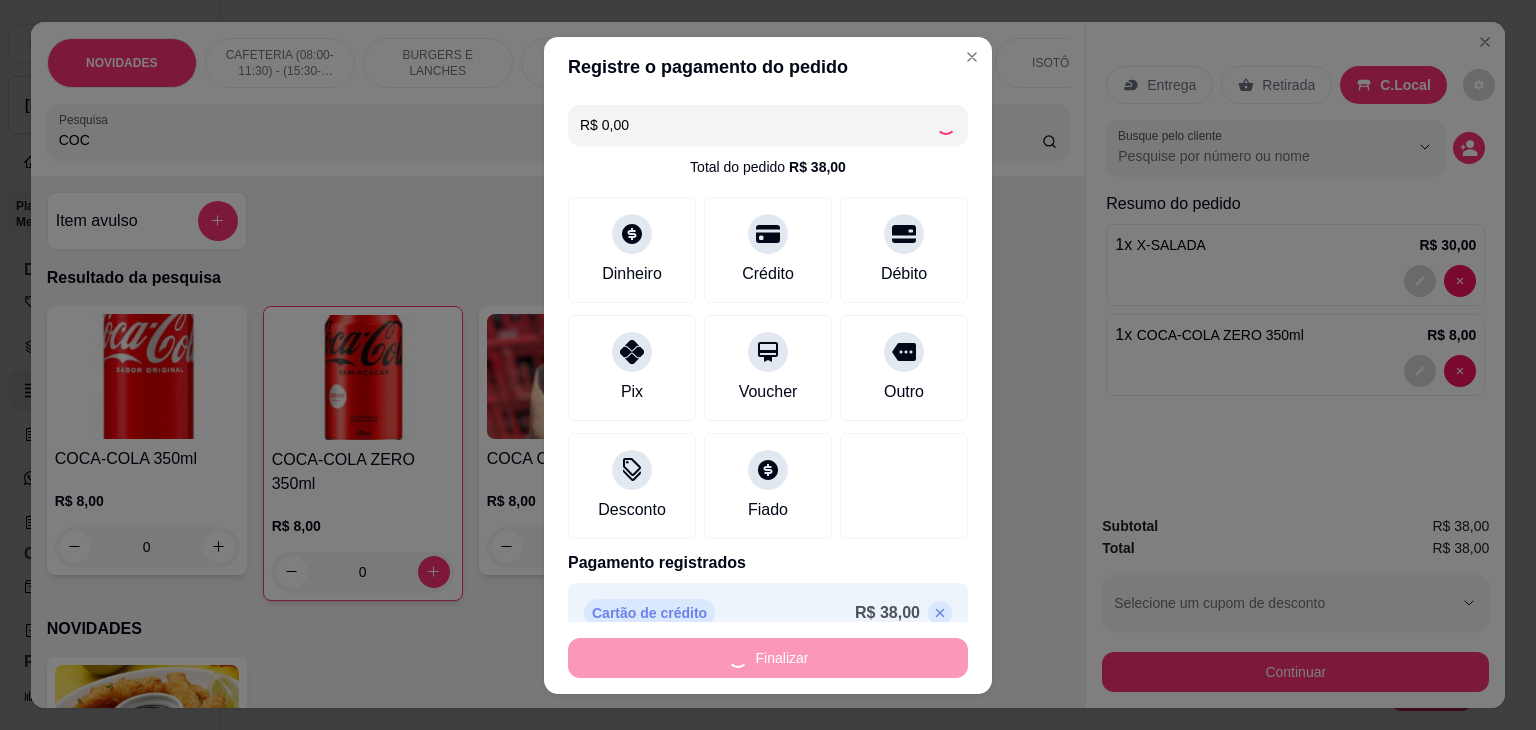 type on "-R$ 38,00" 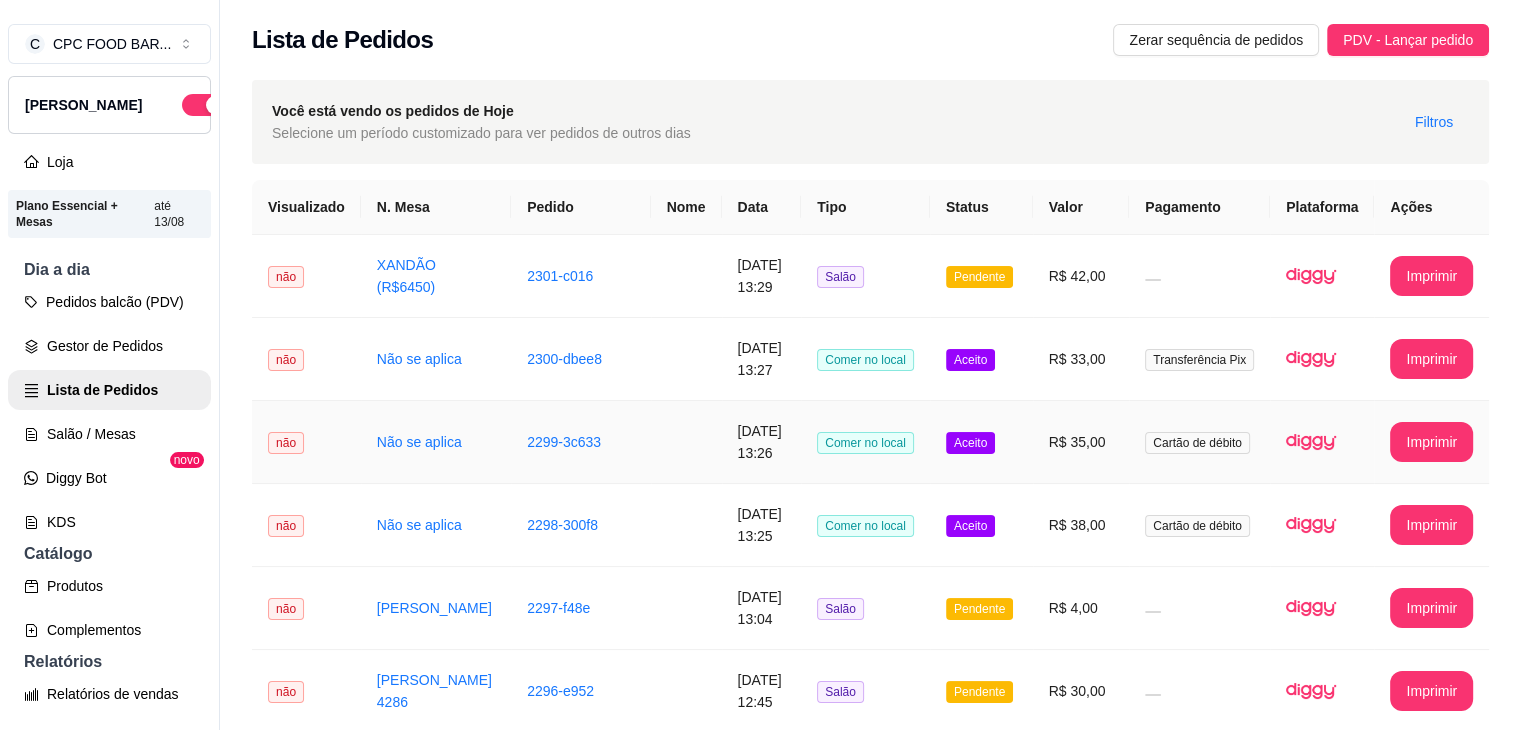 scroll, scrollTop: 100, scrollLeft: 0, axis: vertical 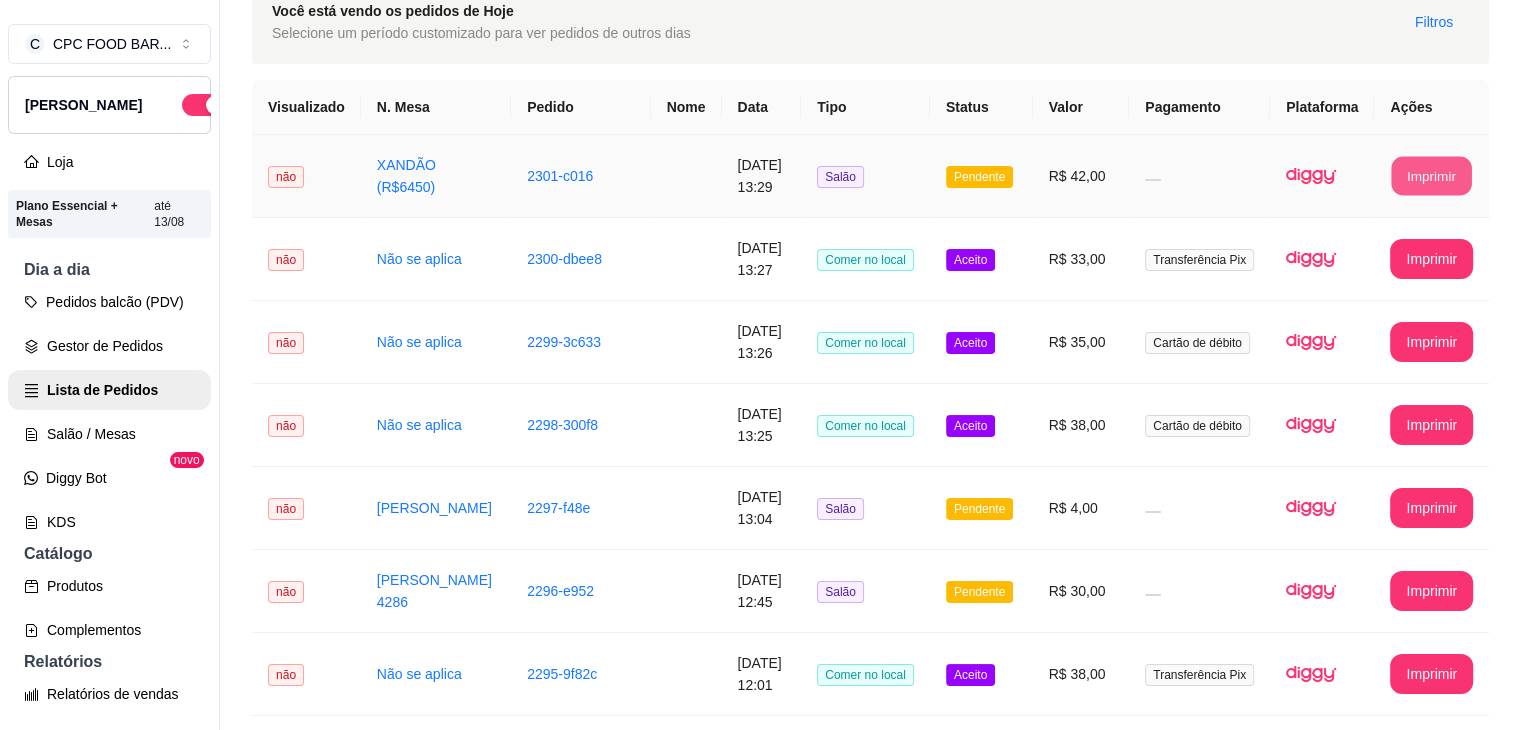 click on "Imprimir" at bounding box center (1432, 176) 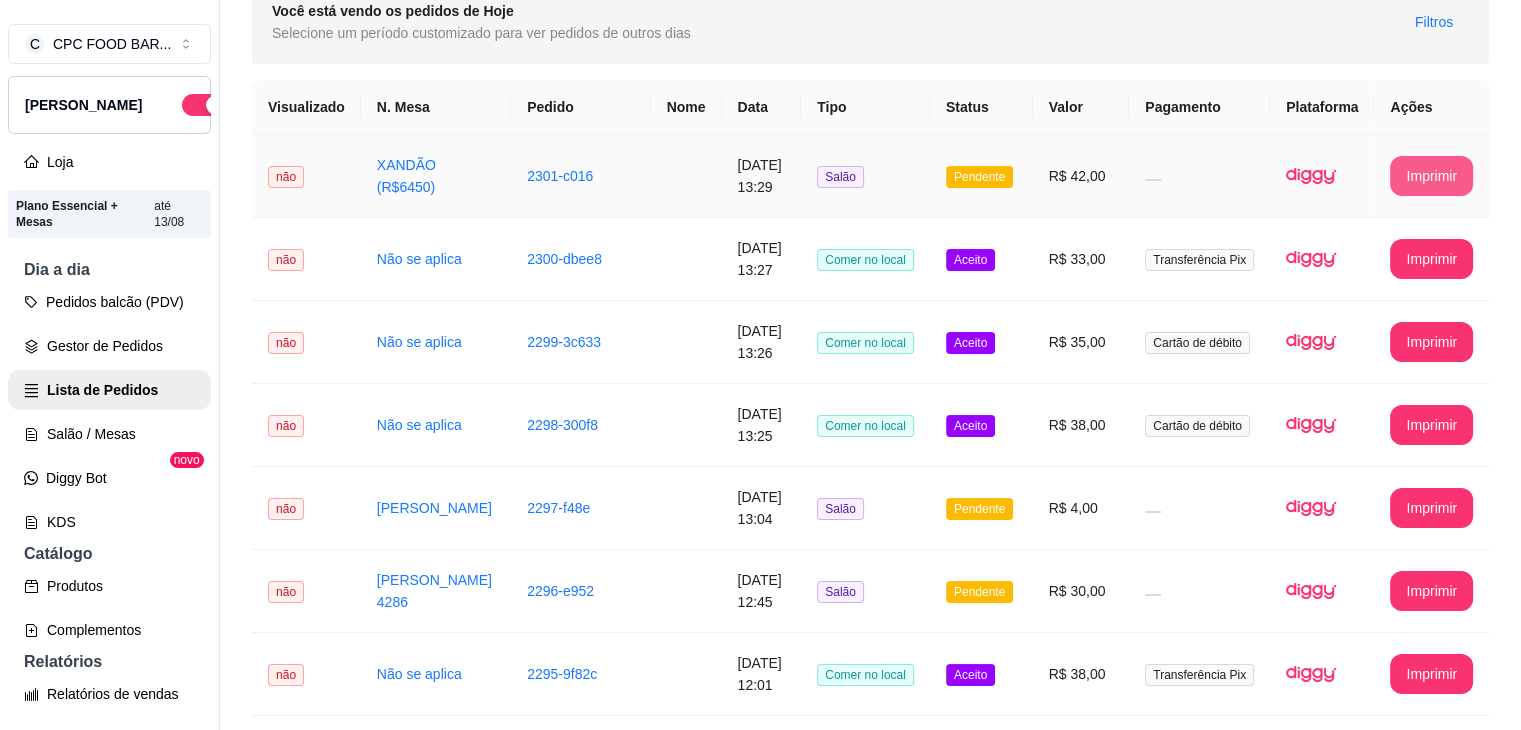 scroll, scrollTop: 0, scrollLeft: 0, axis: both 